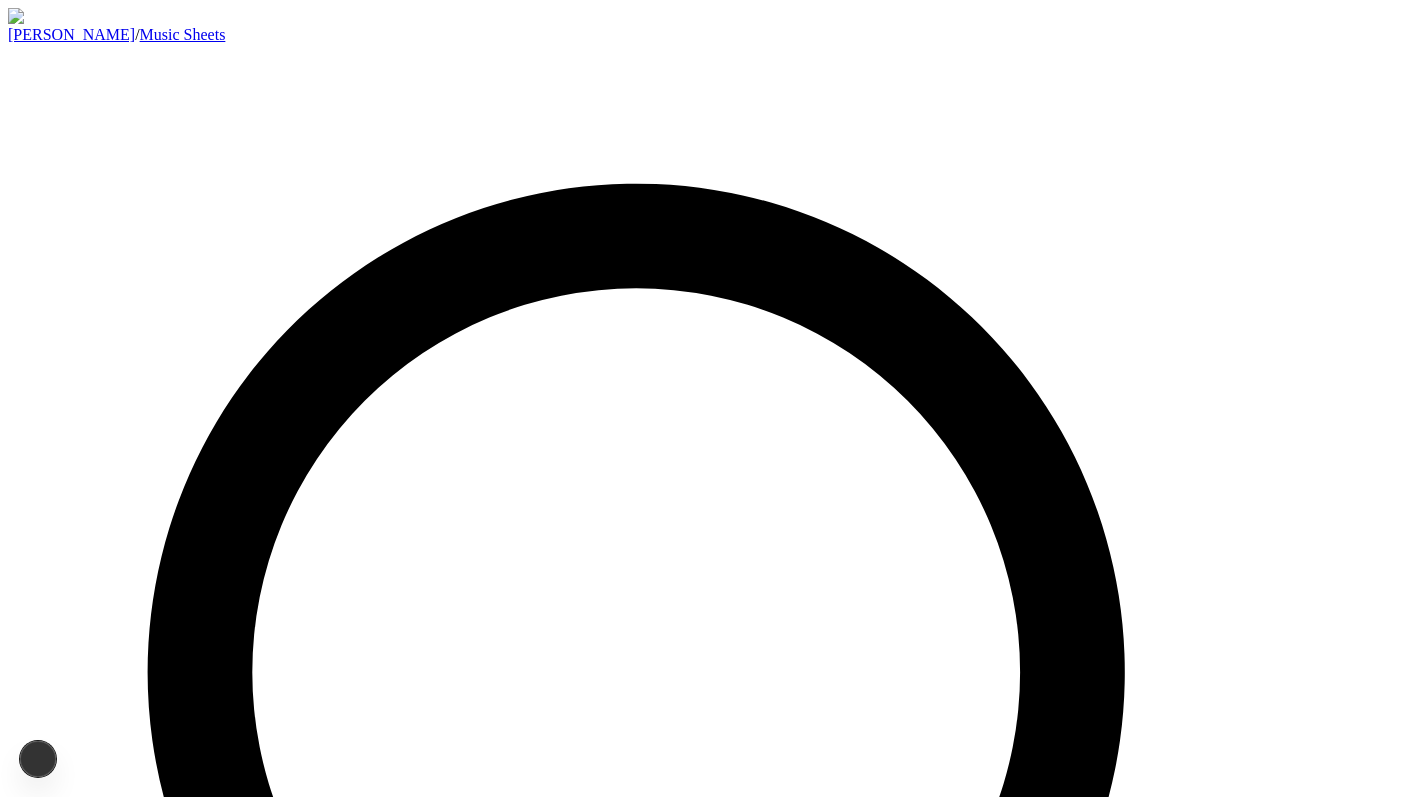 scroll, scrollTop: 0, scrollLeft: 0, axis: both 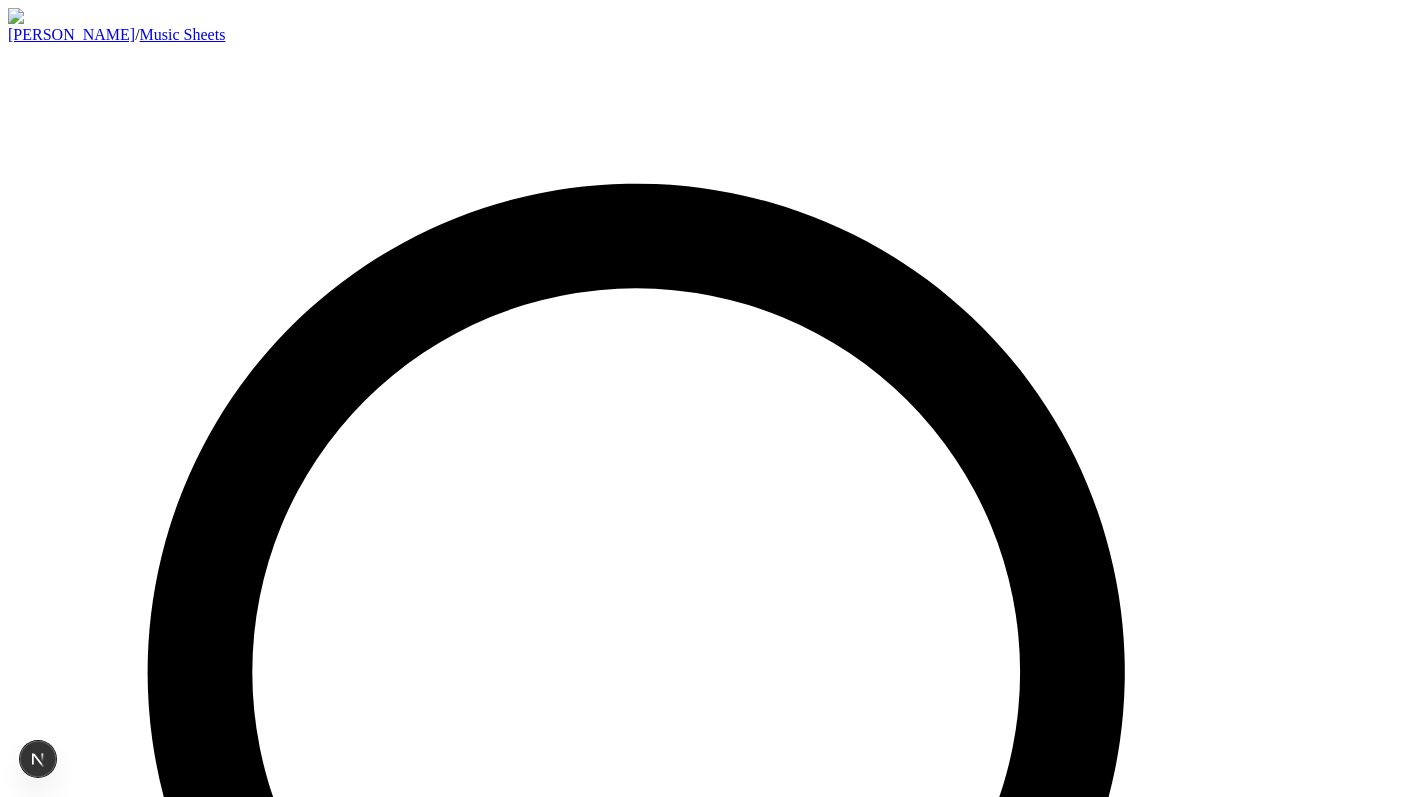 click on "[DOMAIN_NAME][EMAIL_ADDRESS][DOMAIN_NAME]" at bounding box center (278, 1580) 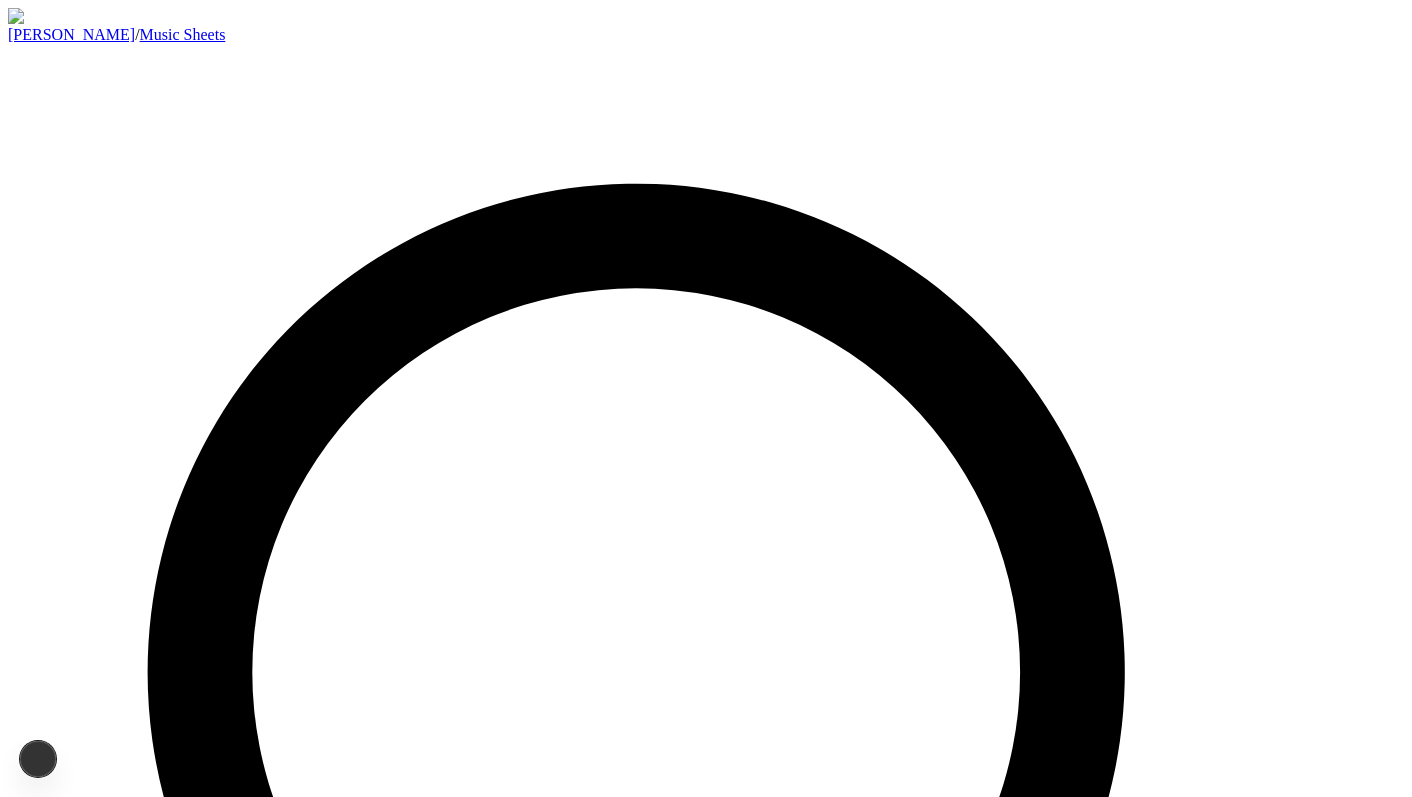 select on "ru" 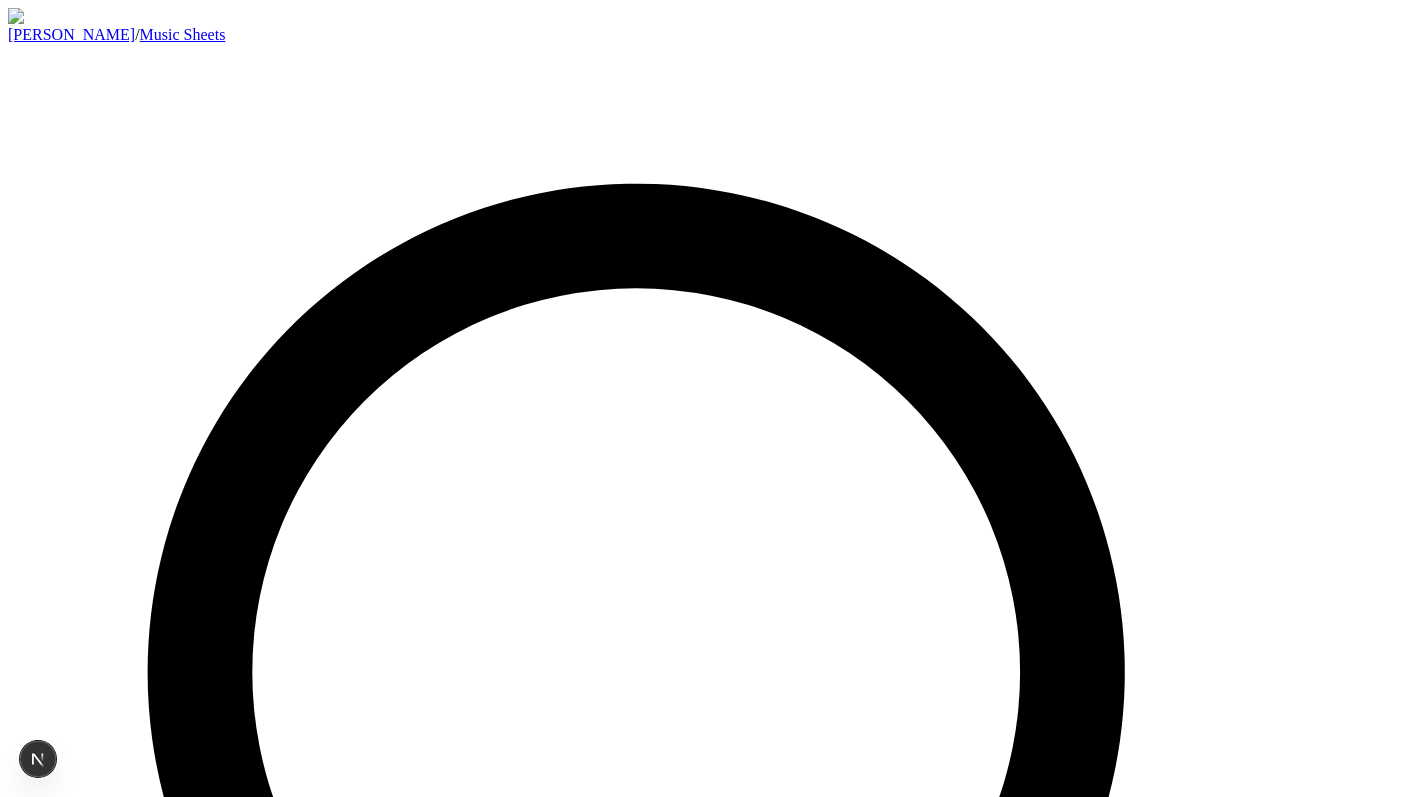 select on "ru" 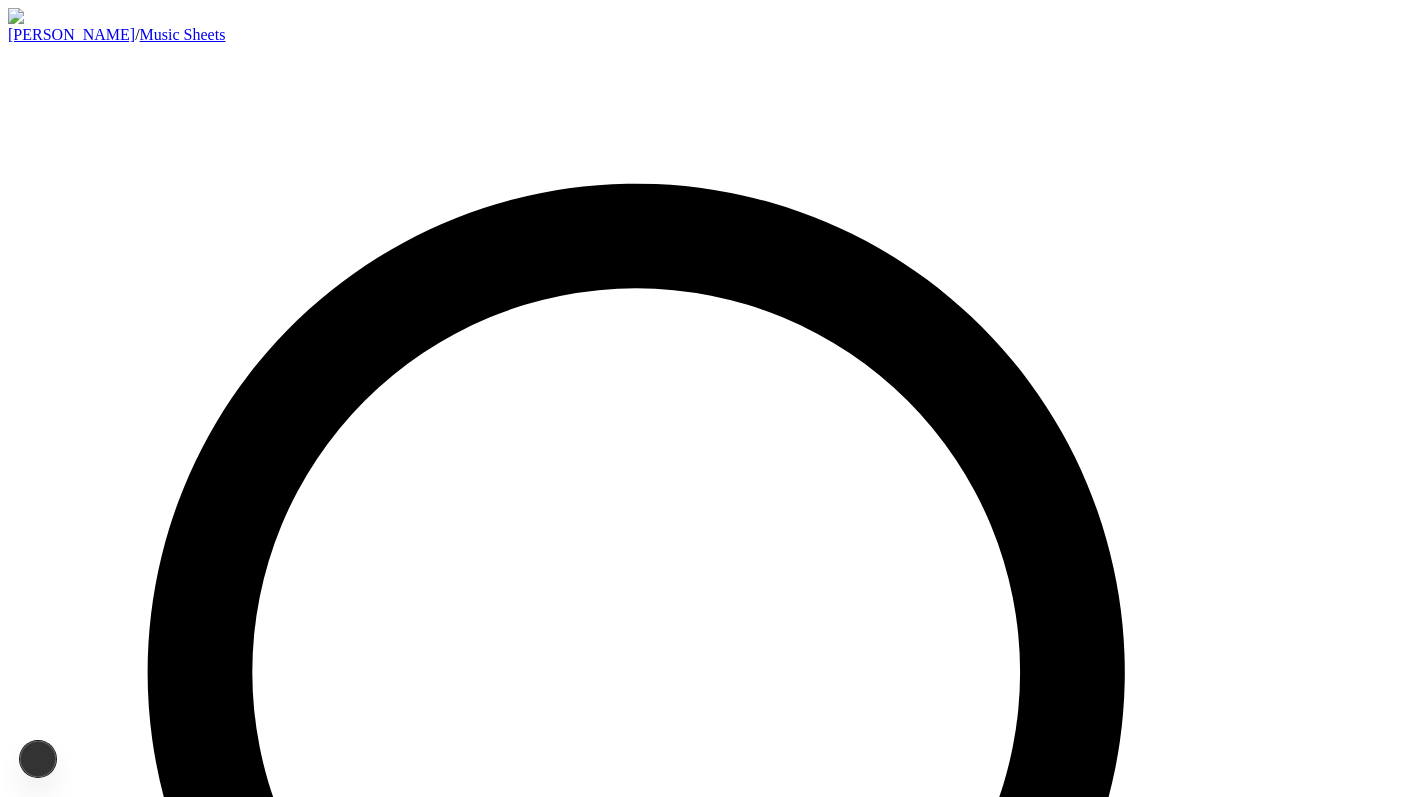 select on "ru" 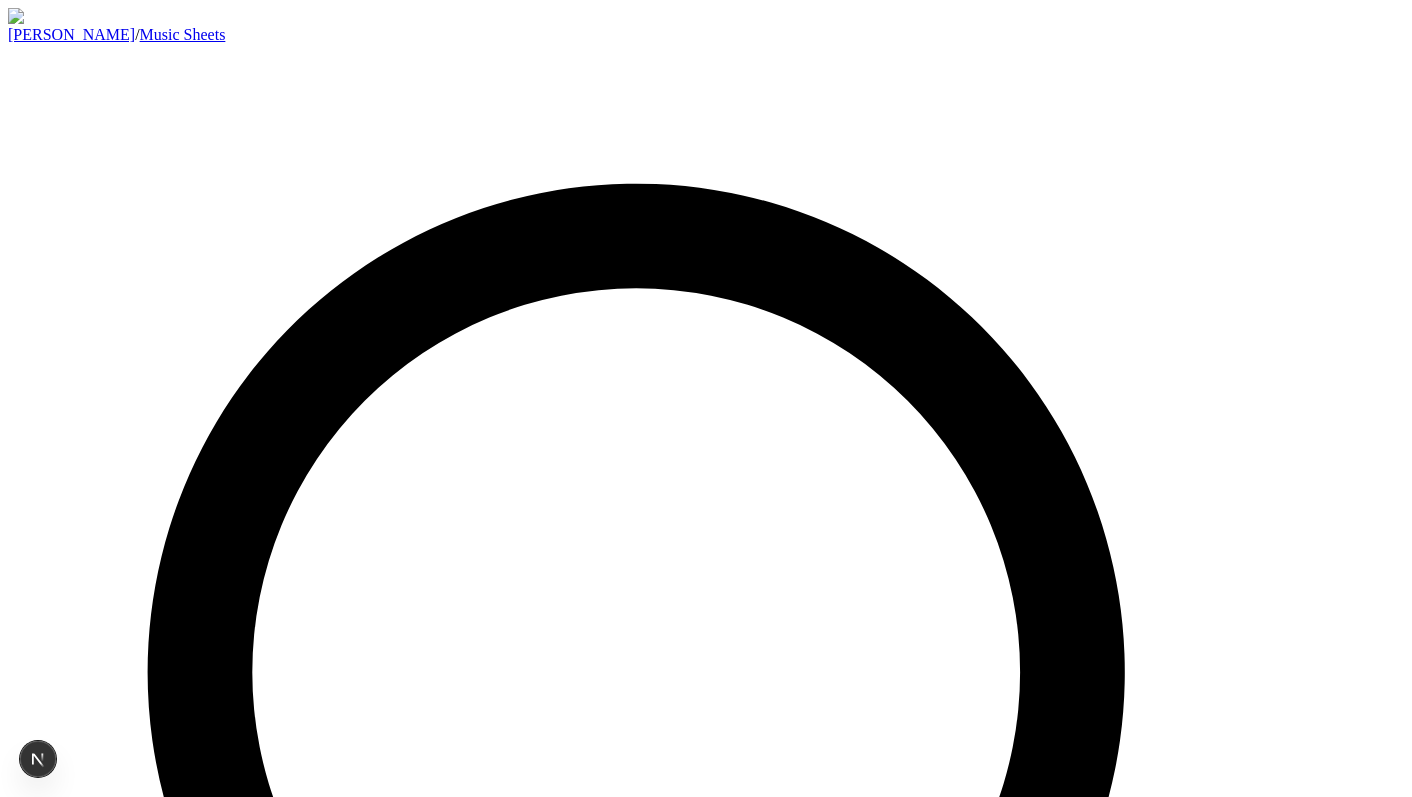click on "Главная Gap  2019 Hans Zimmer X-Men: Dark Phoenix 4.0 (1 643 отзывов) Откройте для себя красивую аранжировку этого произведения, тщательно созданную для фортепиано. Идеально подходит для пианистов среднего и продвинутого уровня, желающих расширить свой репертуар. В корзину € 2.00 EUR PDF высокого качества Мгновенная загрузка Ноты готовы к печати Пожизненный доступ Видео-превью Pause Play % buffered 00:00 02:33 Unmute Mute Disable captions Enable captions Settings Captions Disabled Quality undefined Speed Normal Captions Go back to previous menu Quality Go back to previous menu Speed Go back to previous menu 0.5× 0.75× Normal 1.25× 1.5× 1.75× 2× PIP Exit fullscreen Enter fullscreen Play О произведении Средний 4-6 Time" at bounding box center [706, 16094] 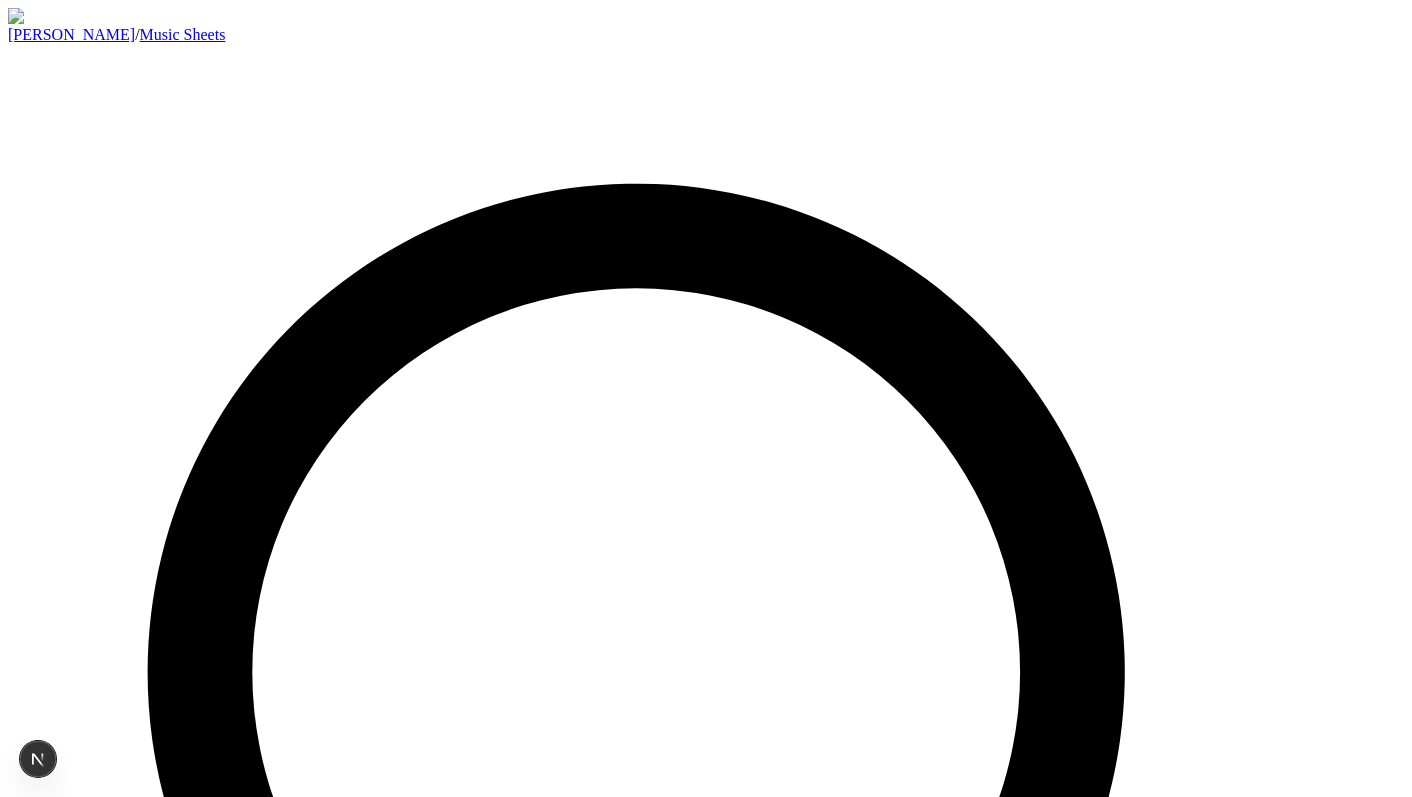 click at bounding box center (706, 754) 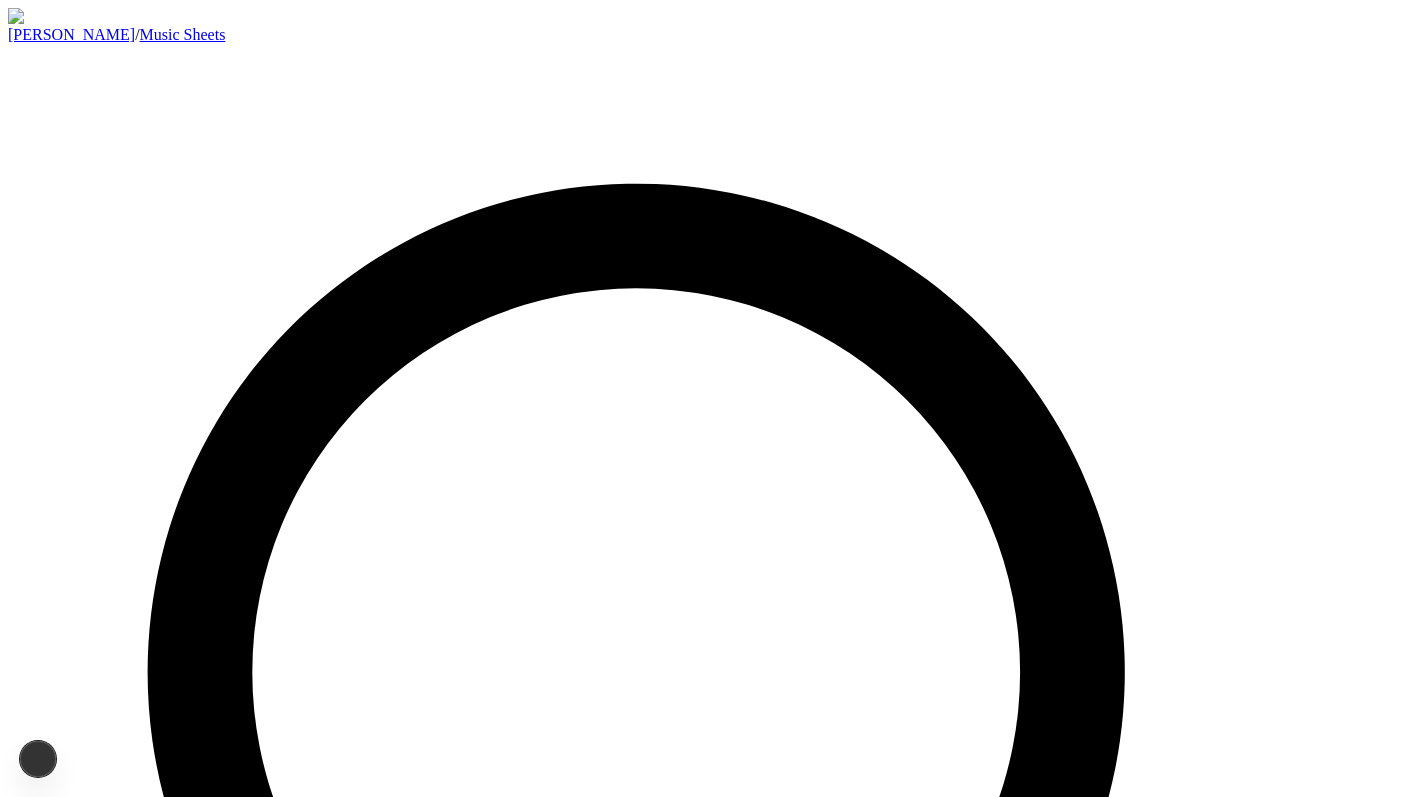 scroll, scrollTop: 0, scrollLeft: 0, axis: both 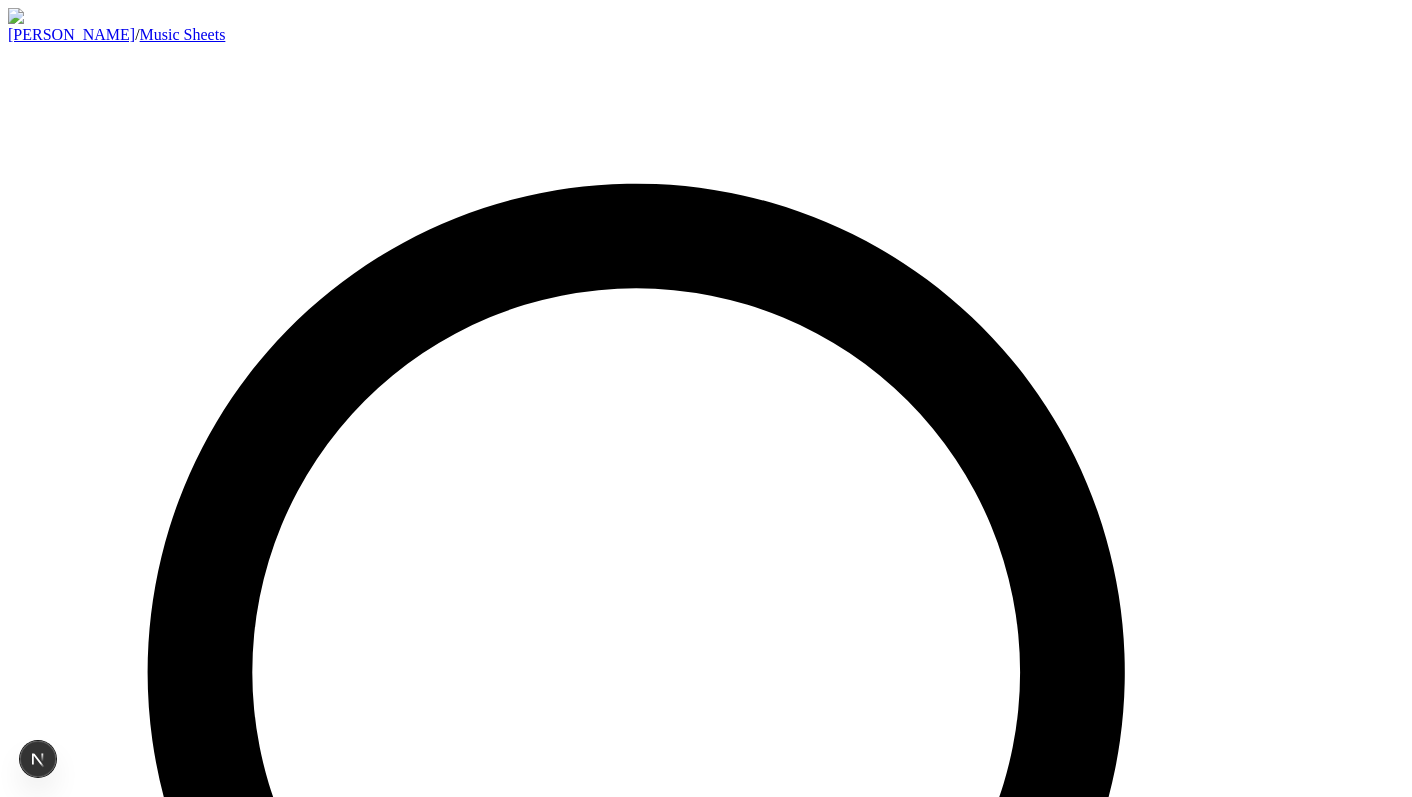 click on "English Русский Français Español Deutsch Italiano Українська Suomi Svenska Ελληνικά Nederlands" at bounding box center (69, 1475) 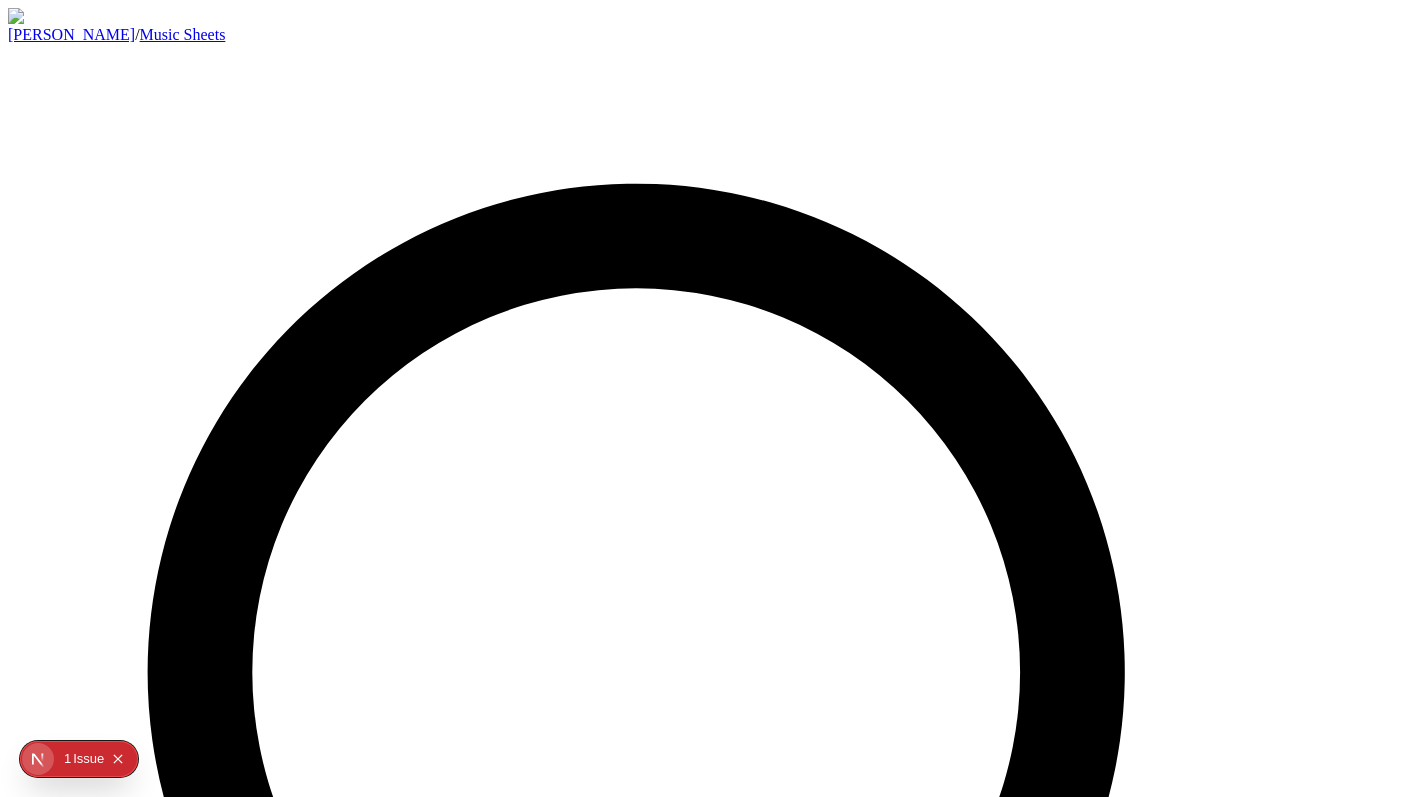 click at bounding box center [67, 17] 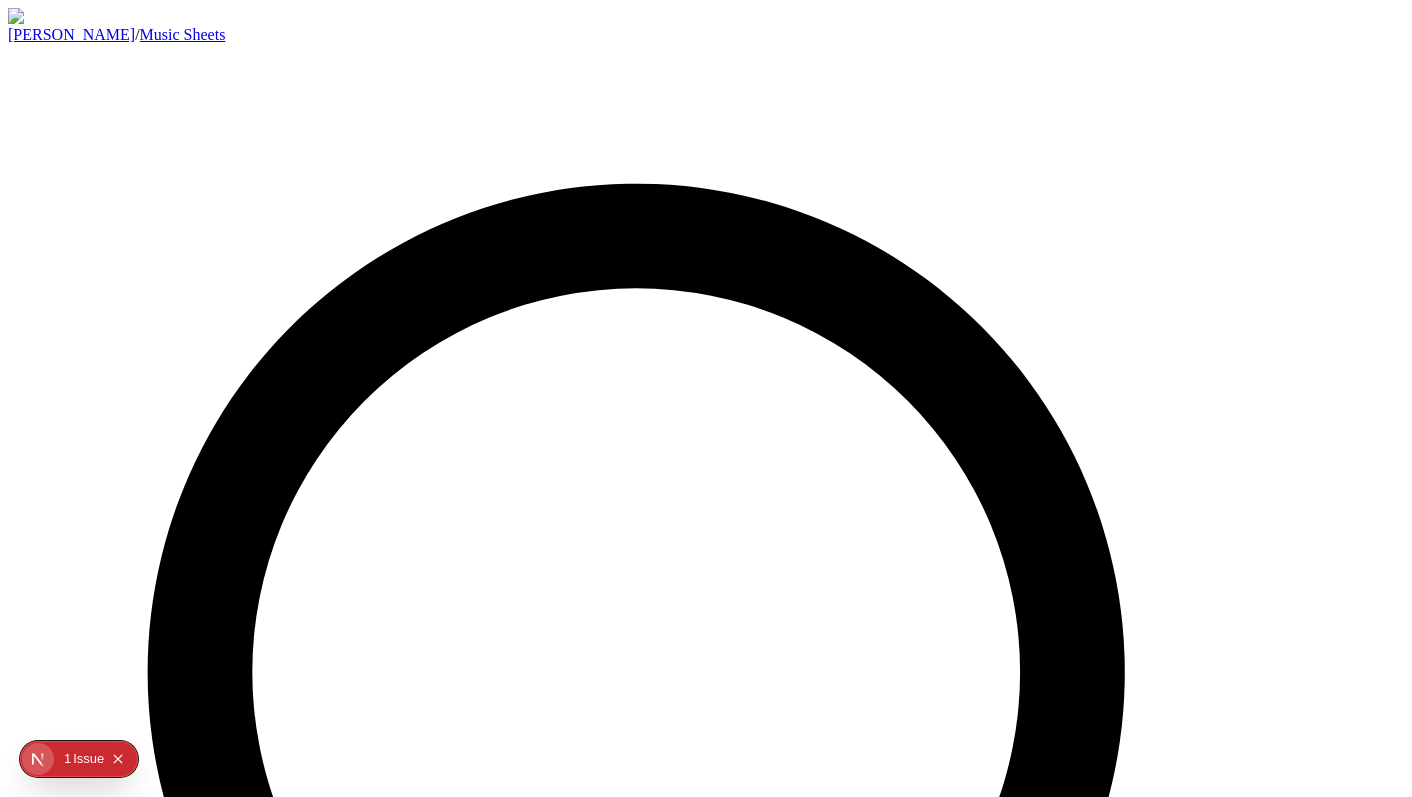 click at bounding box center [706, 754] 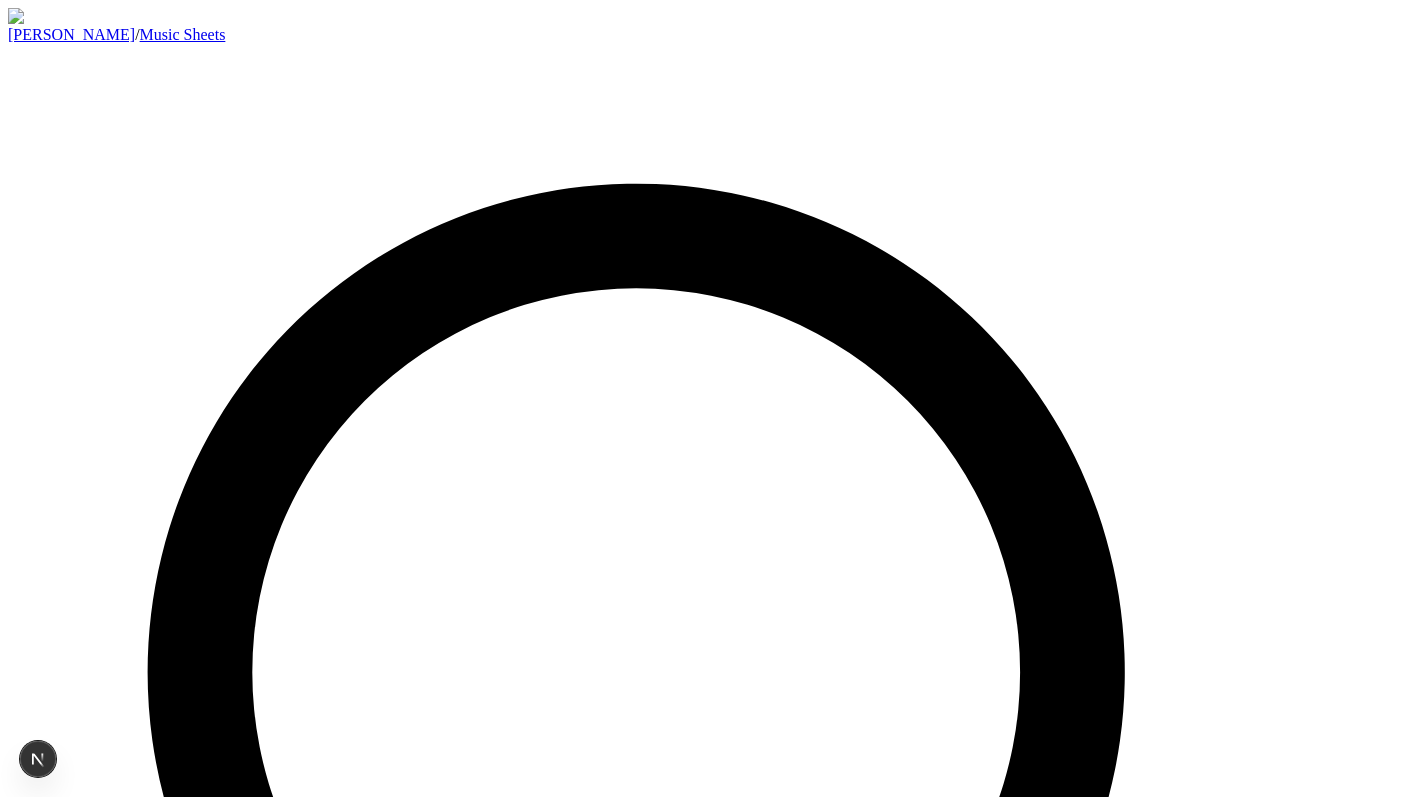 click 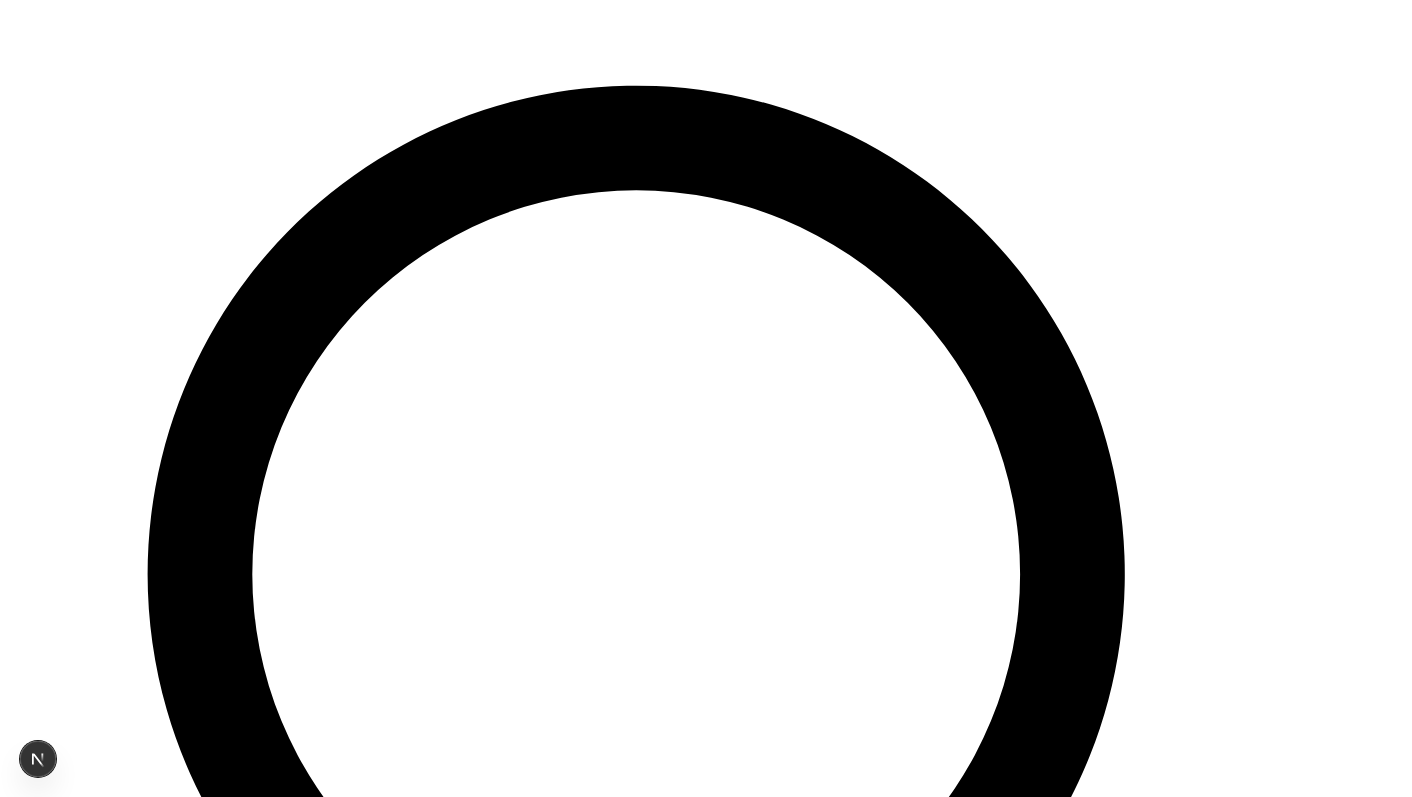 scroll, scrollTop: 33, scrollLeft: 0, axis: vertical 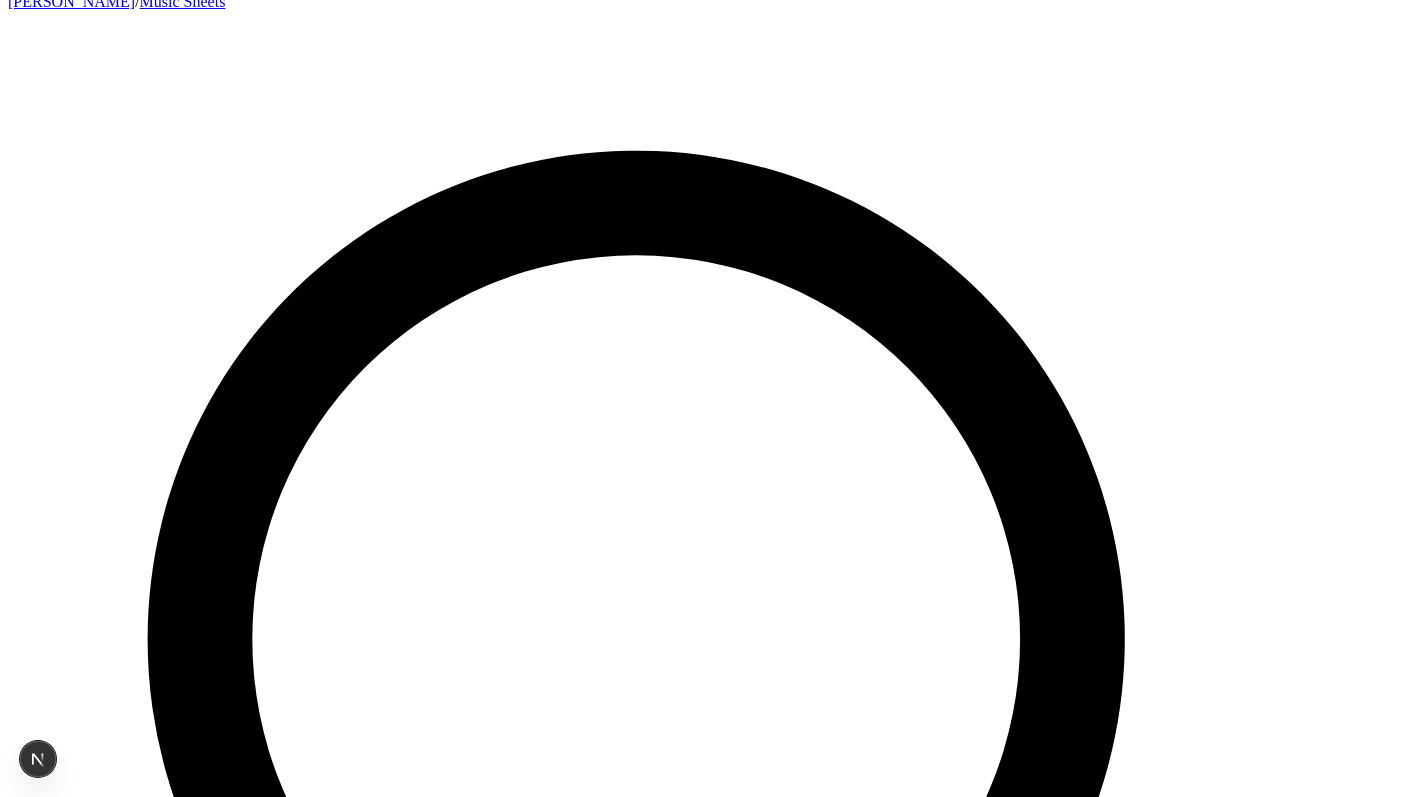 click on "English" at bounding box center [55, 1521] 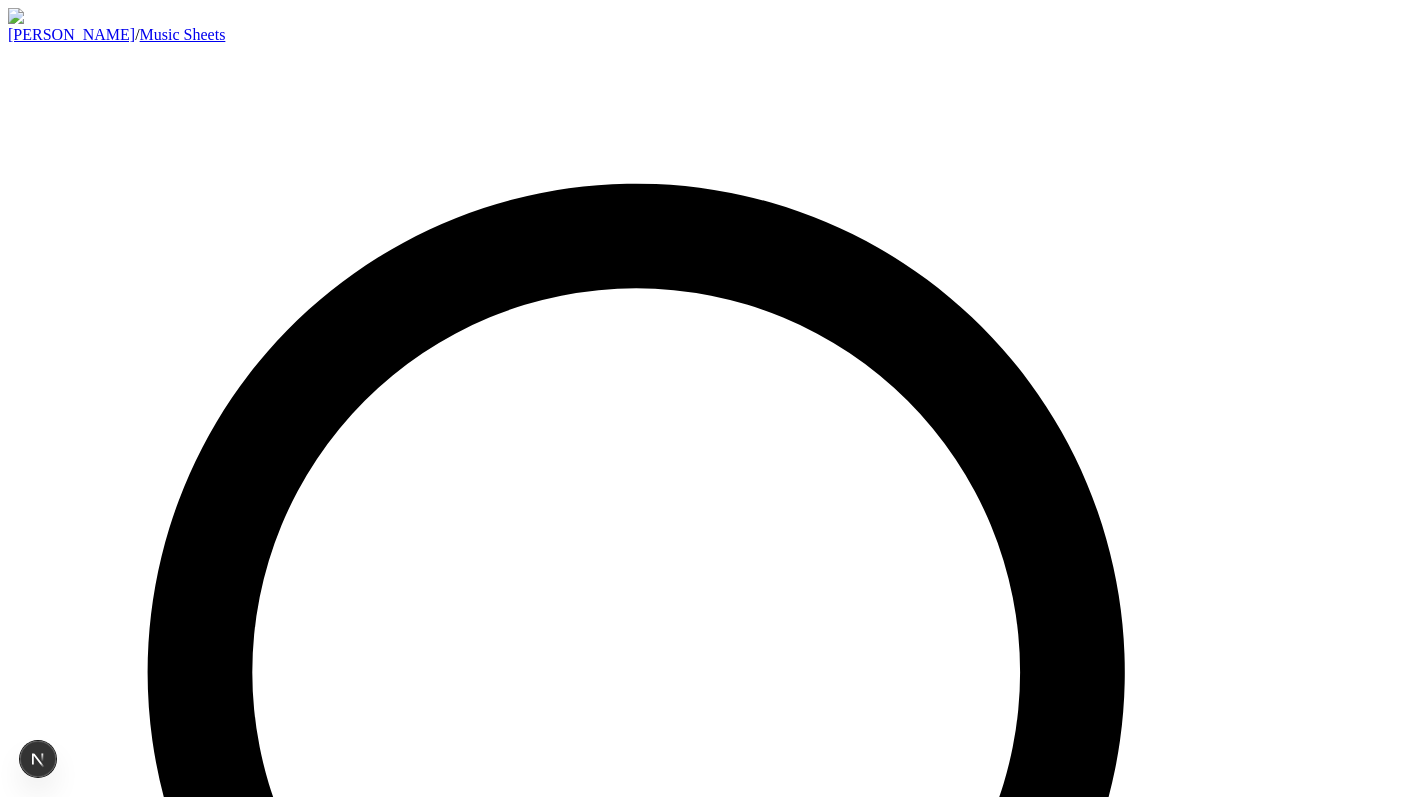 scroll, scrollTop: 0, scrollLeft: 0, axis: both 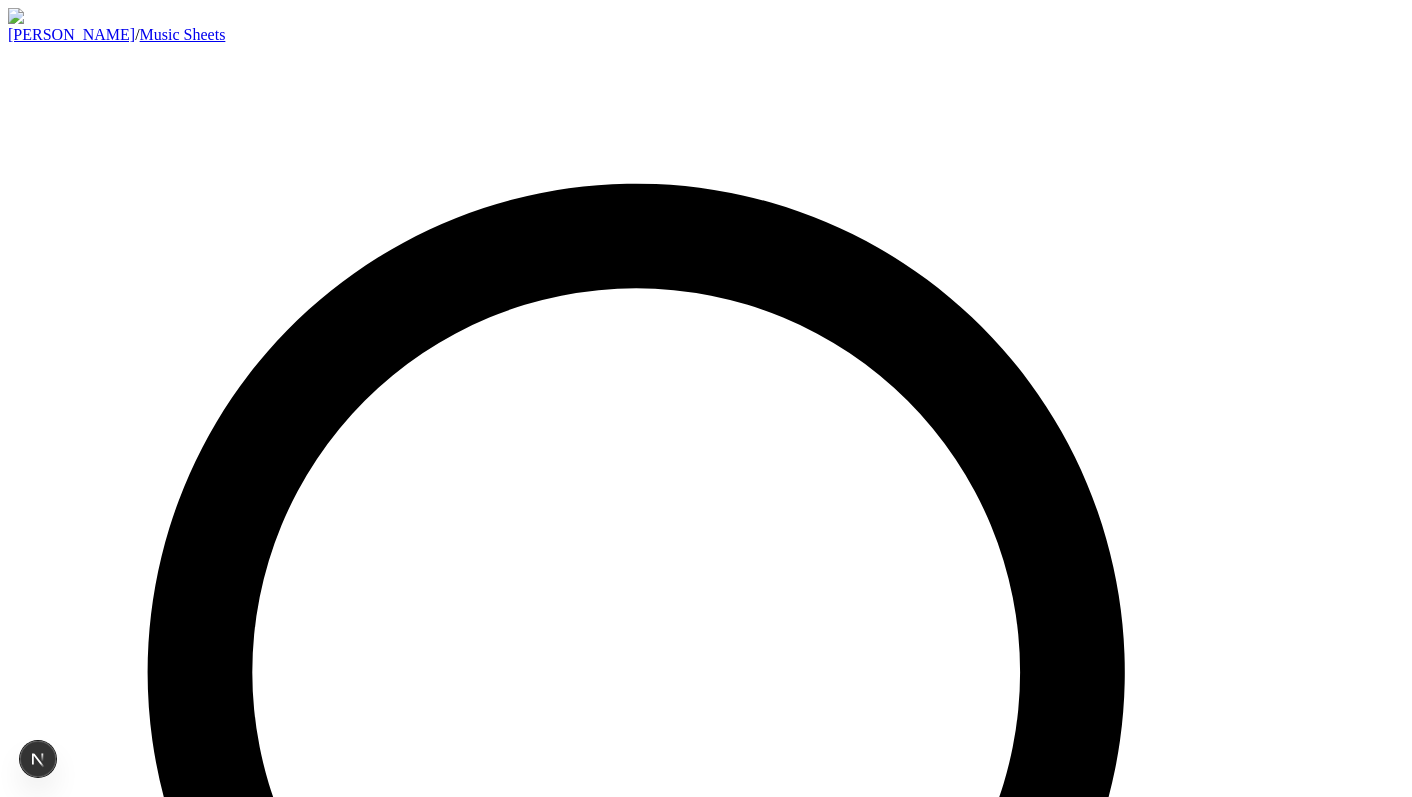 click at bounding box center [706, 754] 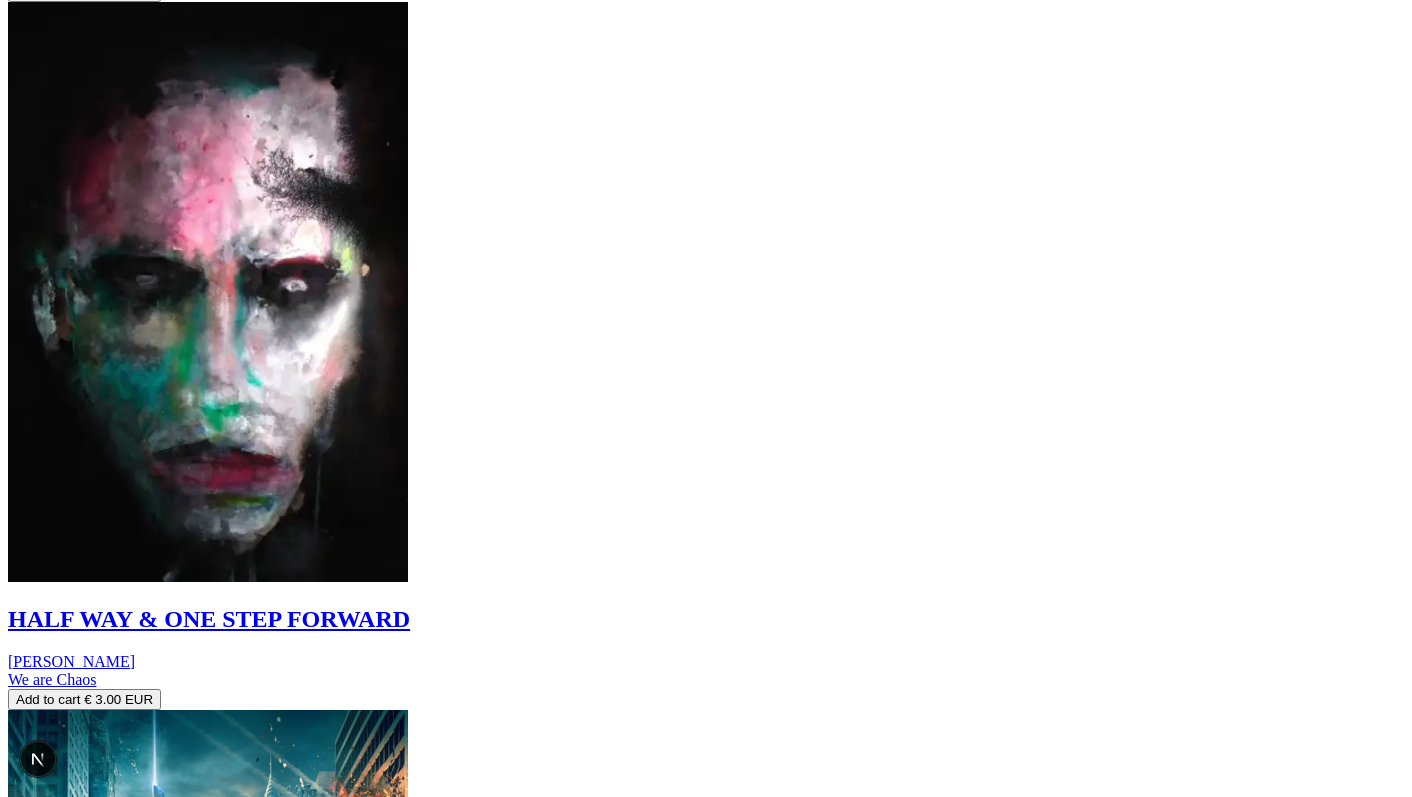 scroll, scrollTop: 12902, scrollLeft: 0, axis: vertical 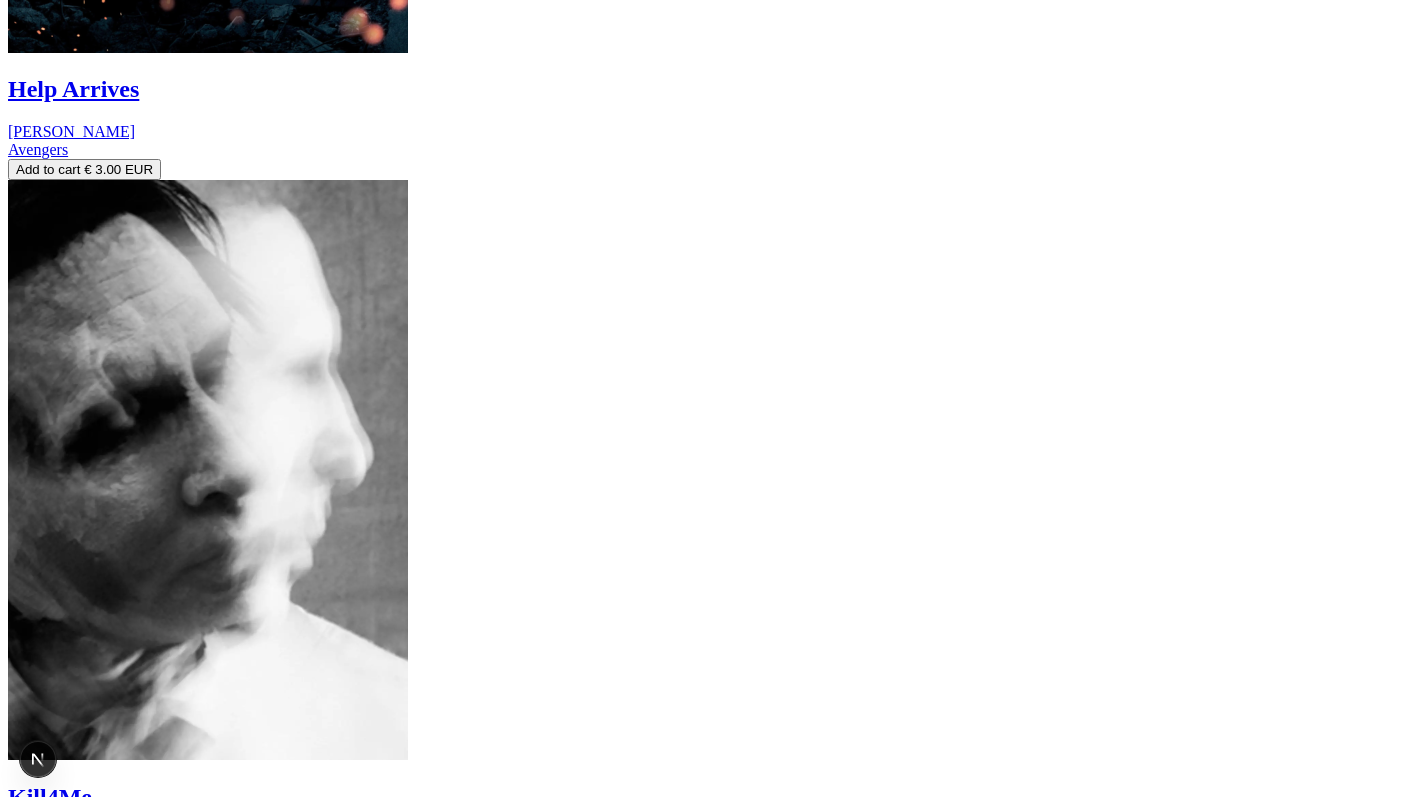 click on "V Theme [PERSON_NAME] Cyberpunk 2077 Add to cart € 3.00 EUR Milk [PERSON_NAME] 1917 Watch Gap  [PERSON_NAME] X-Men: Dark Phoenix Add to cart € 2.00 EUR Bit of Tin [PERSON_NAME] 1917 Watch [STREET_ADDRESS] [PERSON_NAME] Green Book Add to cart € 1.00 EUR The Night King [PERSON_NAME]  Game Of Thrones Add to cart € 3.00 EUR [DATE] [PERSON_NAME] IT Chapter Two Add to cart € 2.00 EUR End Titles [PERSON_NAME] Dunkirk Watch Evil Morty's Theme Blonde Redhead [PERSON_NAME] and [PERSON_NAME] Add to cart € 3.00 EUR Excomunicado [PERSON_NAME] & [PERSON_NAME] [PERSON_NAME] 3 Add to cart € 2.00 EUR Goodbye Appart Dark Add to cart € 2.00 EUR Free From Fear [PERSON_NAME], [PERSON_NAME] Resident Evil 3 Remake Add to cart € 1.00 EUR Fielding Fine [PERSON_NAME] Pet Sematary Add to cart € 2.00 EUR Head Above Water [PERSON_NAME] Add to cart € 3.00 EUR HALF WAY & ONE STEP FORWARD [PERSON_NAME] We are Chaos Add to cart € 3.00 EUR Help Arrives [PERSON_NAME] Avengers Add to cart € 3.00 EUR Kill4Me [PERSON_NAME] Watch" at bounding box center [706, 20224] 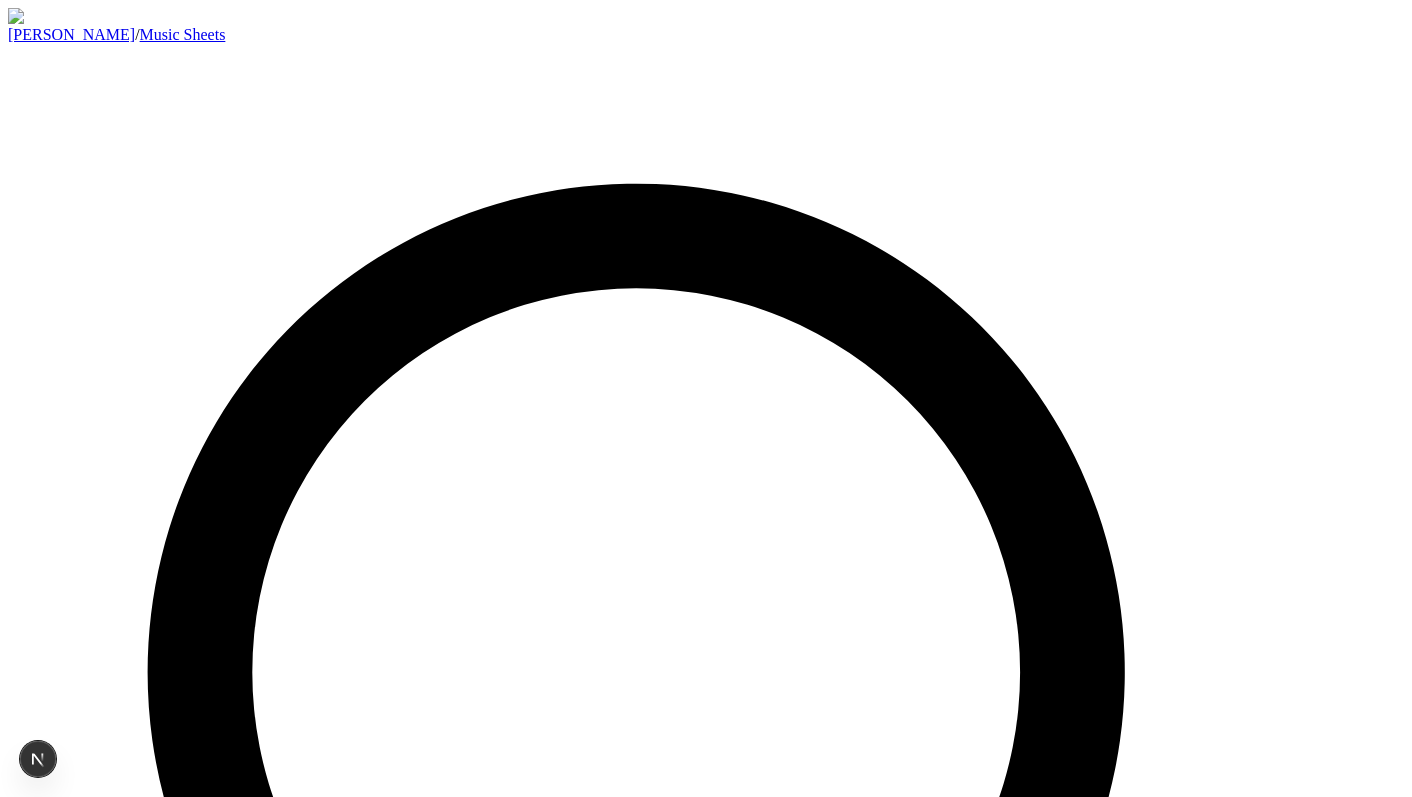 scroll, scrollTop: 12902, scrollLeft: 0, axis: vertical 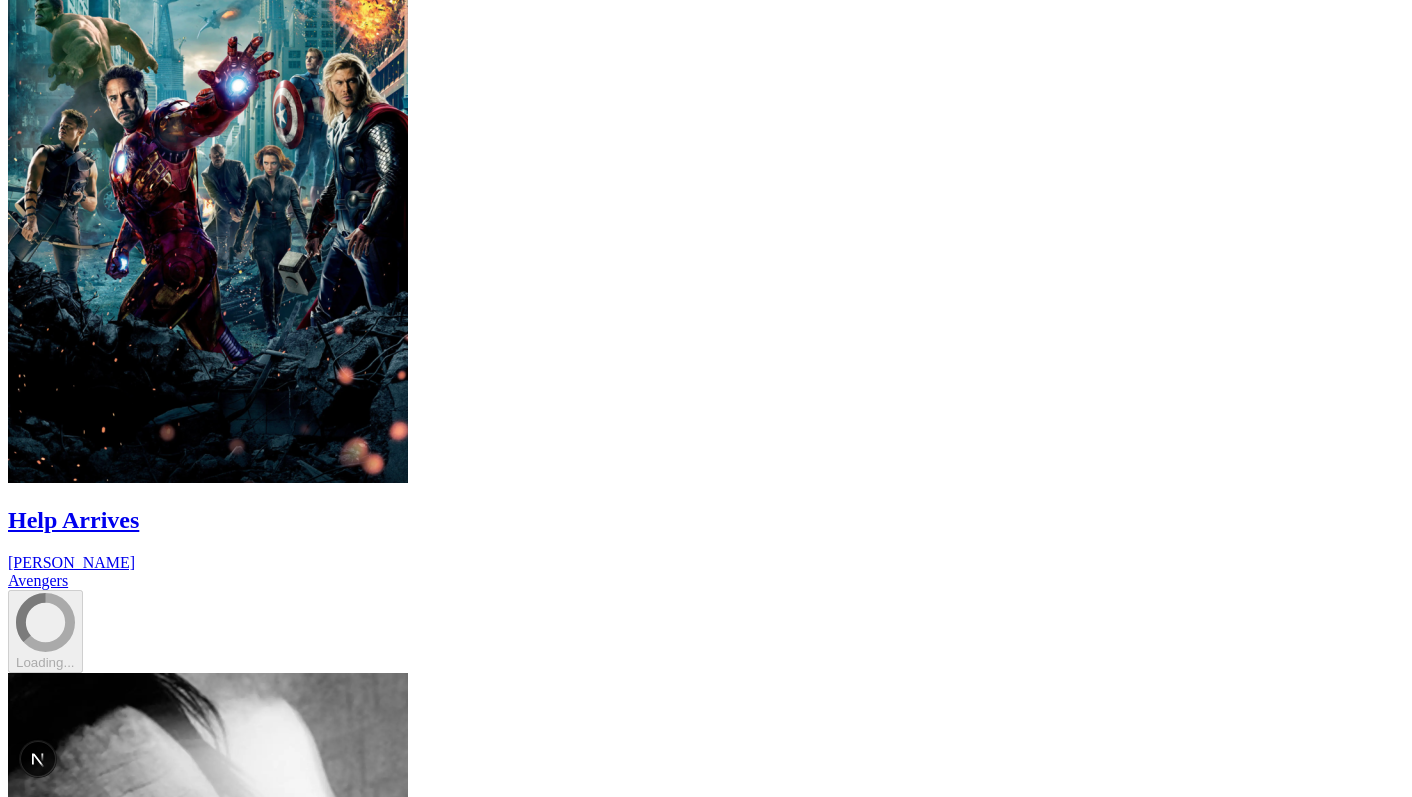 click on "EN" at bounding box center [25, -11395] 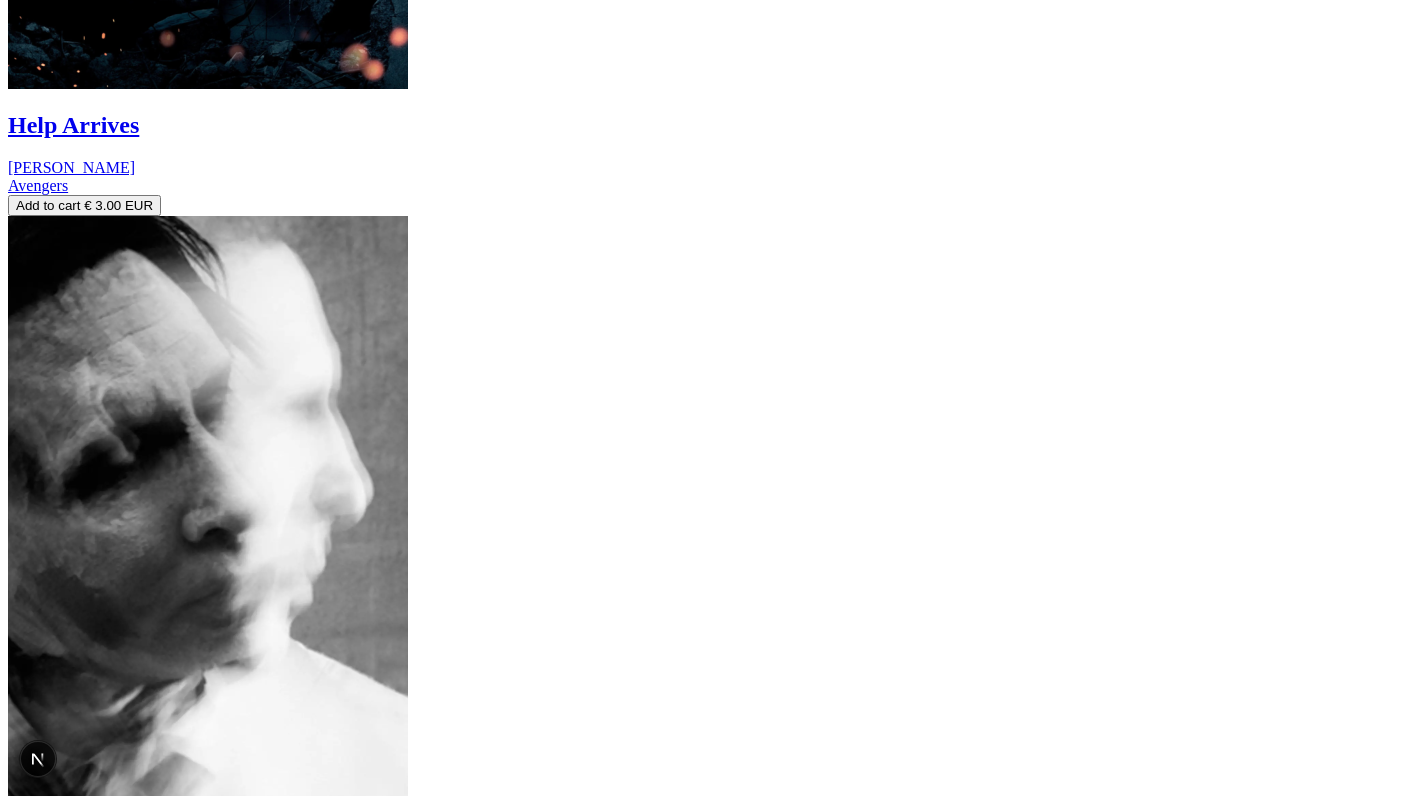 scroll, scrollTop: 12879, scrollLeft: 0, axis: vertical 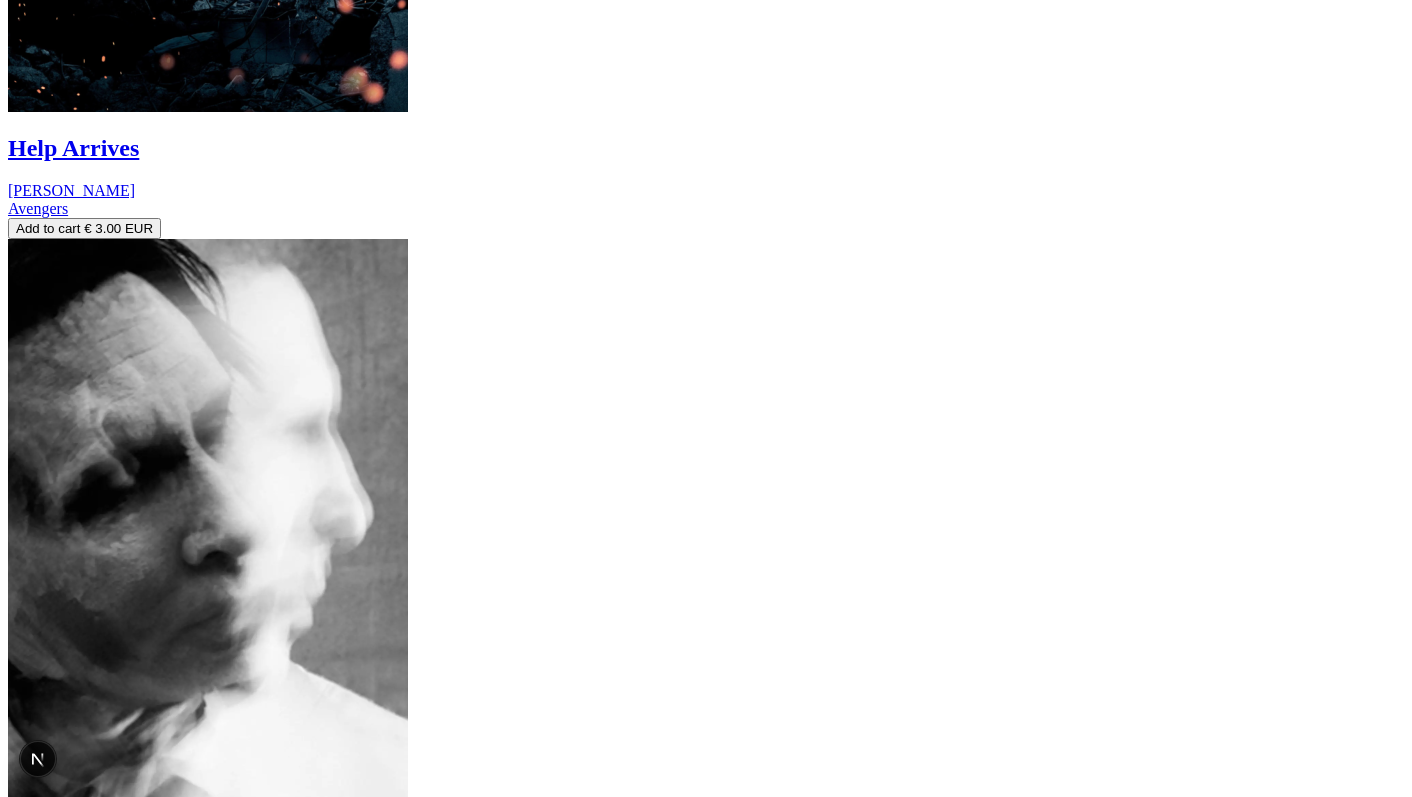 click on "🇷🇺 Русский RU" at bounding box center [126, -11332] 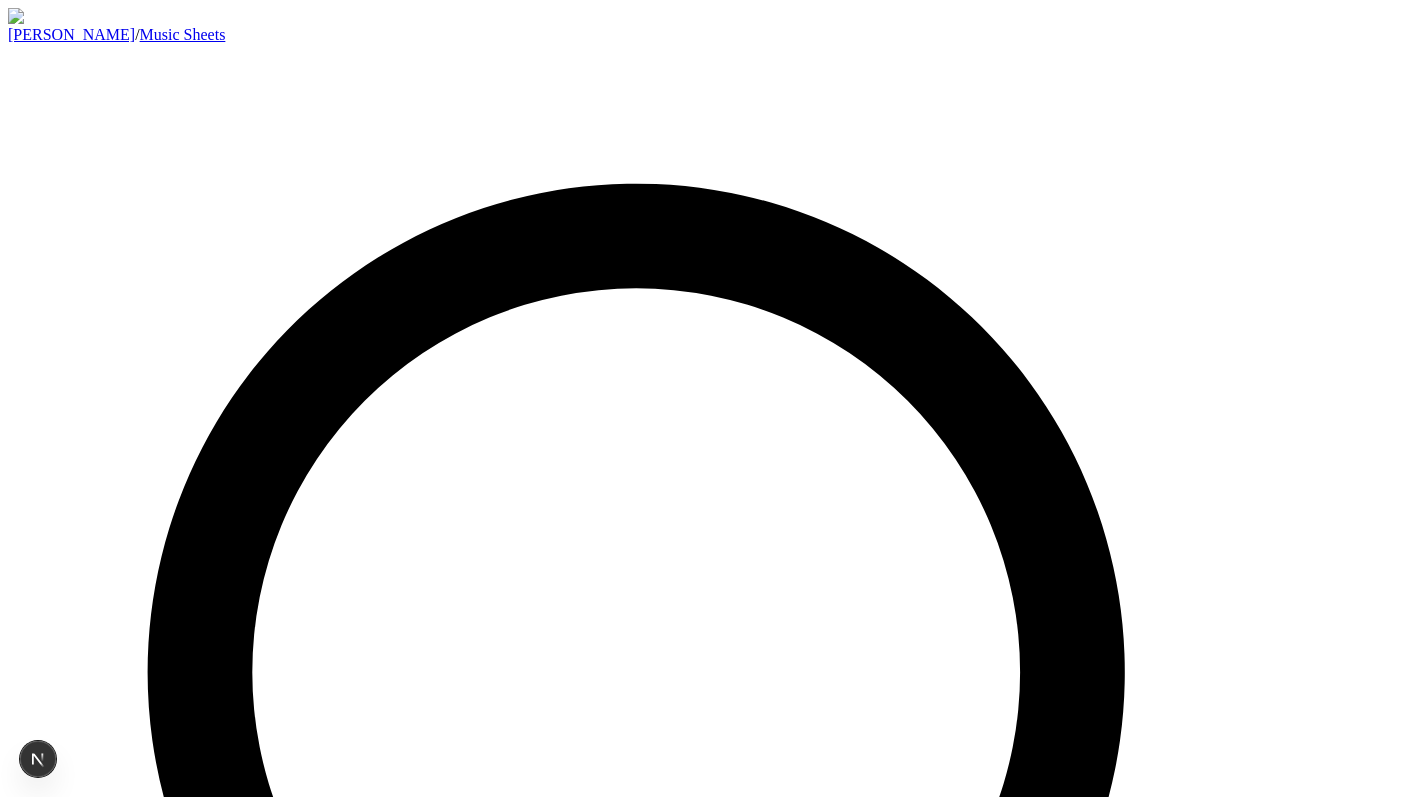 scroll, scrollTop: 0, scrollLeft: 0, axis: both 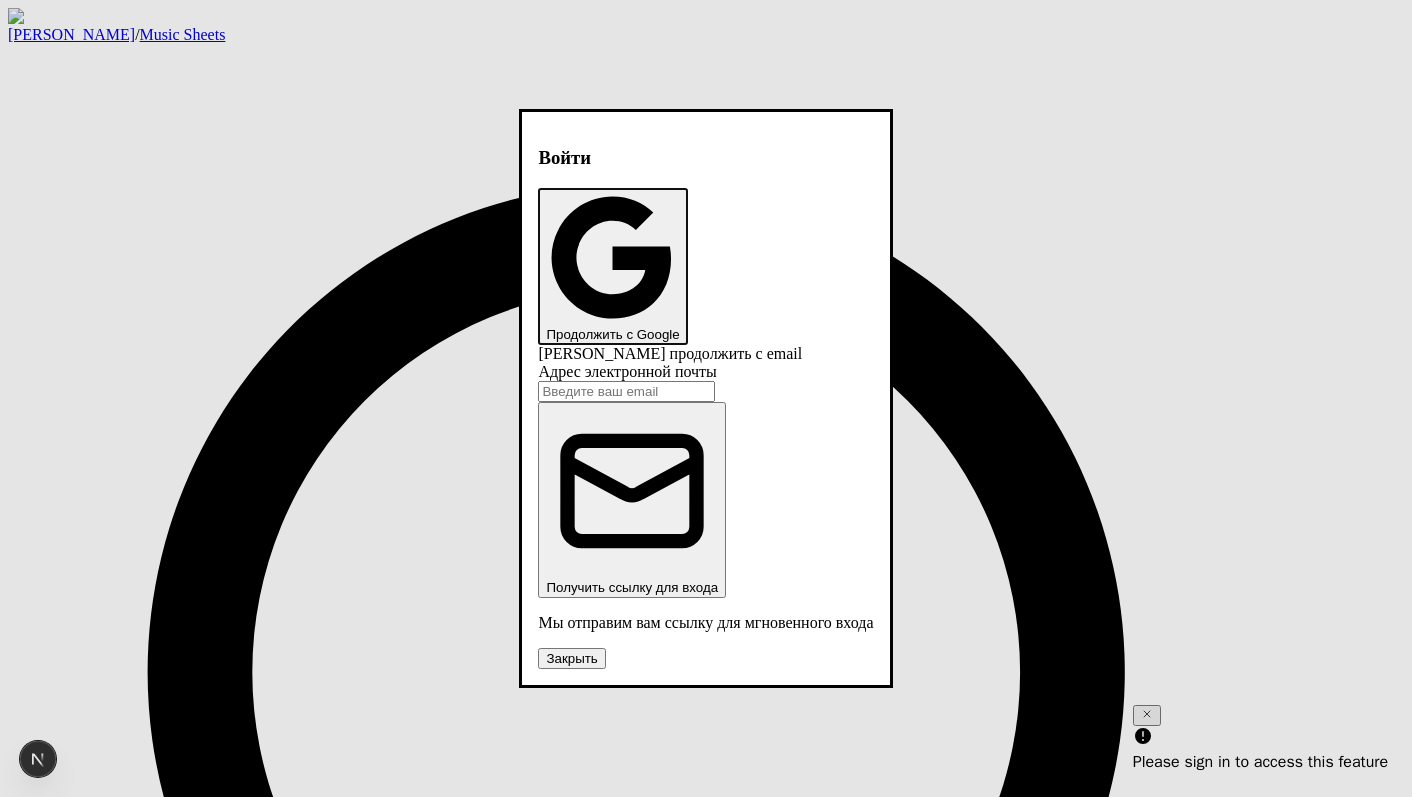 click on "Войти Продолжить с Google Или продолжить с email Адрес электронной почты Получить ссылку для входа Мы отправим вам ссылку для мгновенного входа Закрыть" at bounding box center (705, 398) 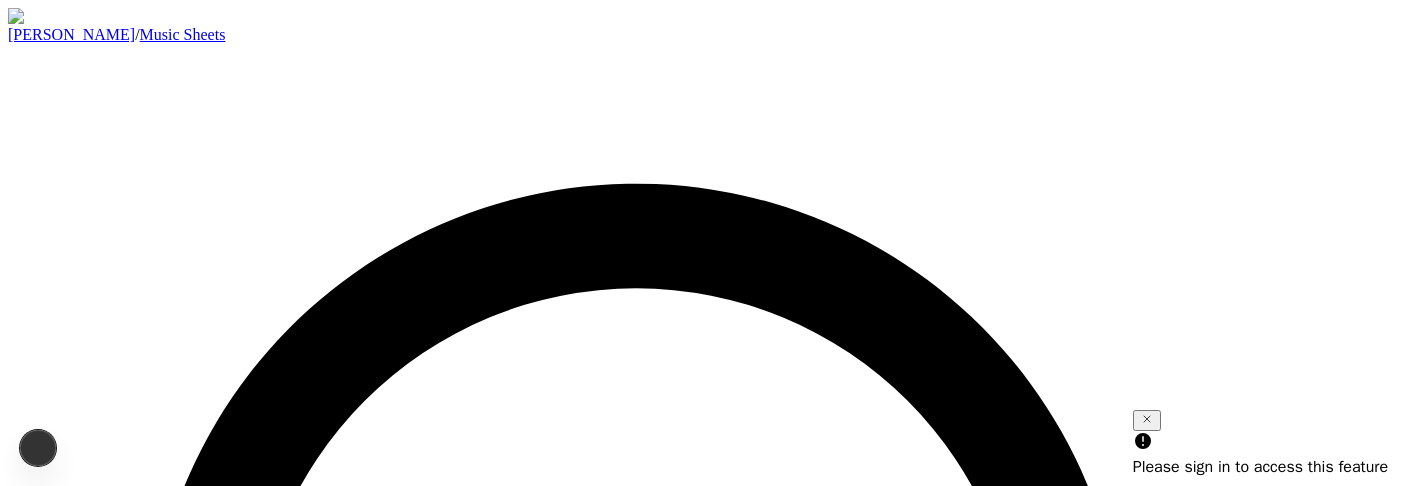 click on "Please sign in to access this feature" at bounding box center (1260, 467) 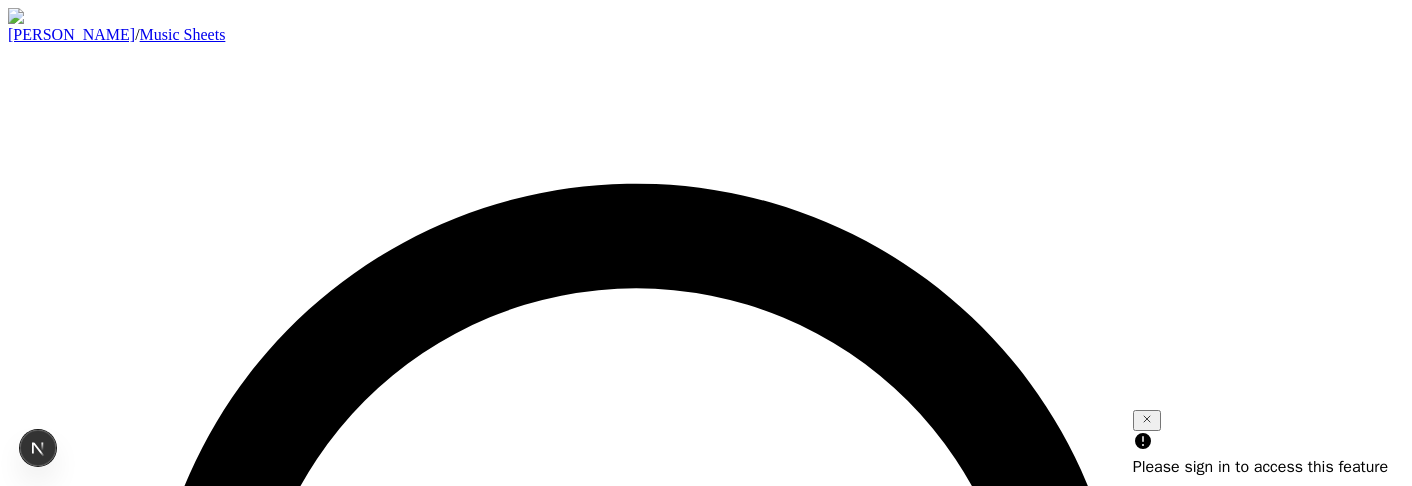 click 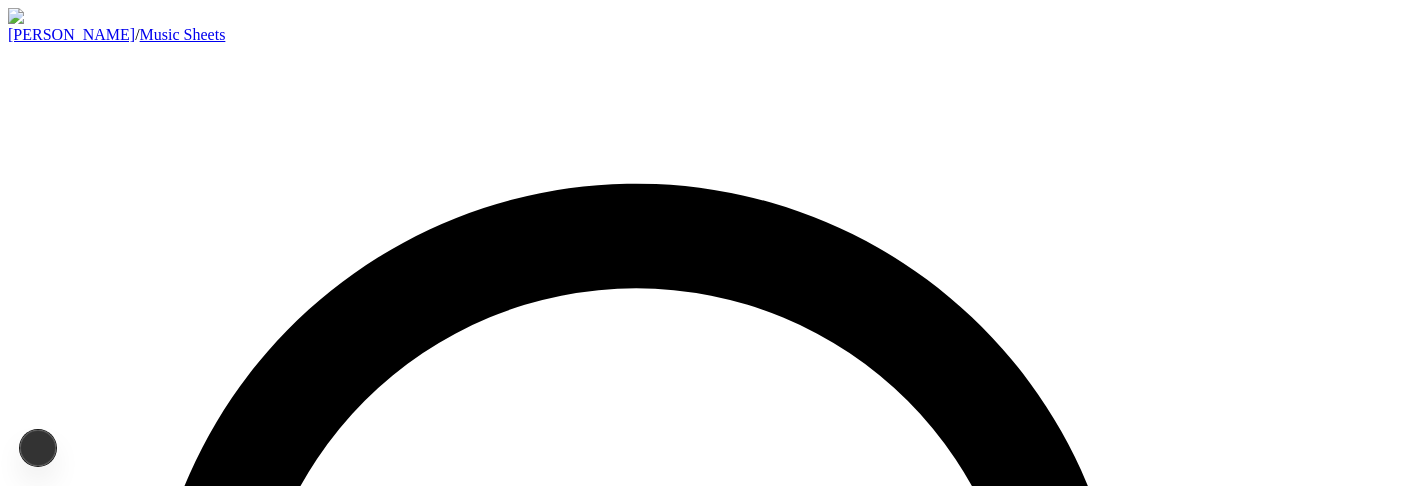click on "Sign in" at bounding box center [36, 1583] 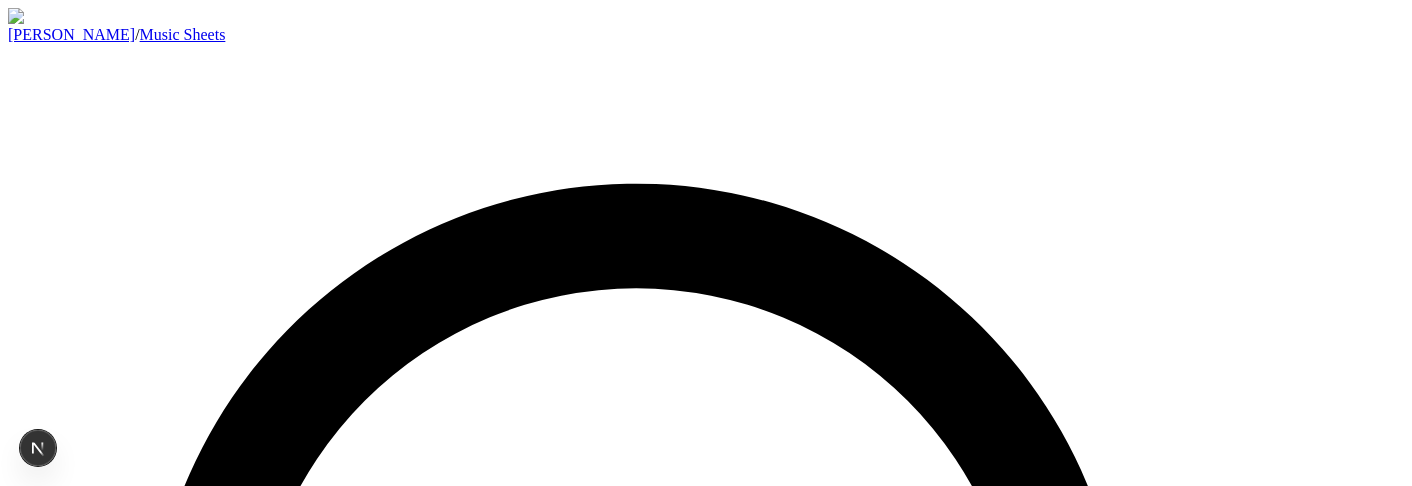 click on "Войти" at bounding box center (34, 1604) 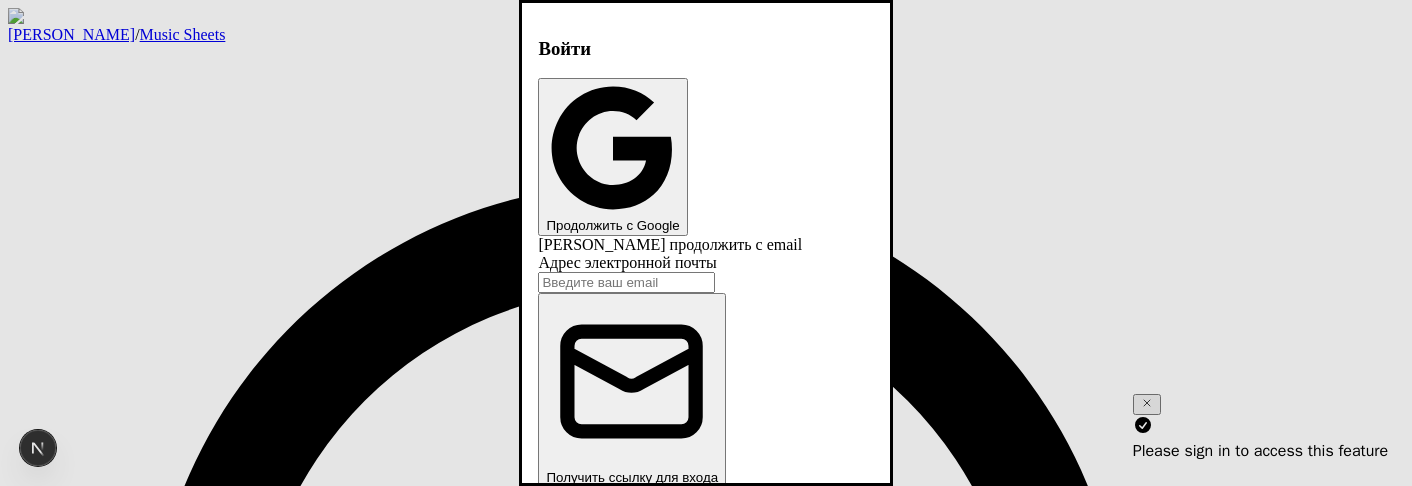 click on "Войти Продолжить с Google Или продолжить с email Адрес электронной почты Получить ссылку для входа Мы отправим вам ссылку для мгновенного входа Закрыть" at bounding box center (705, 243) 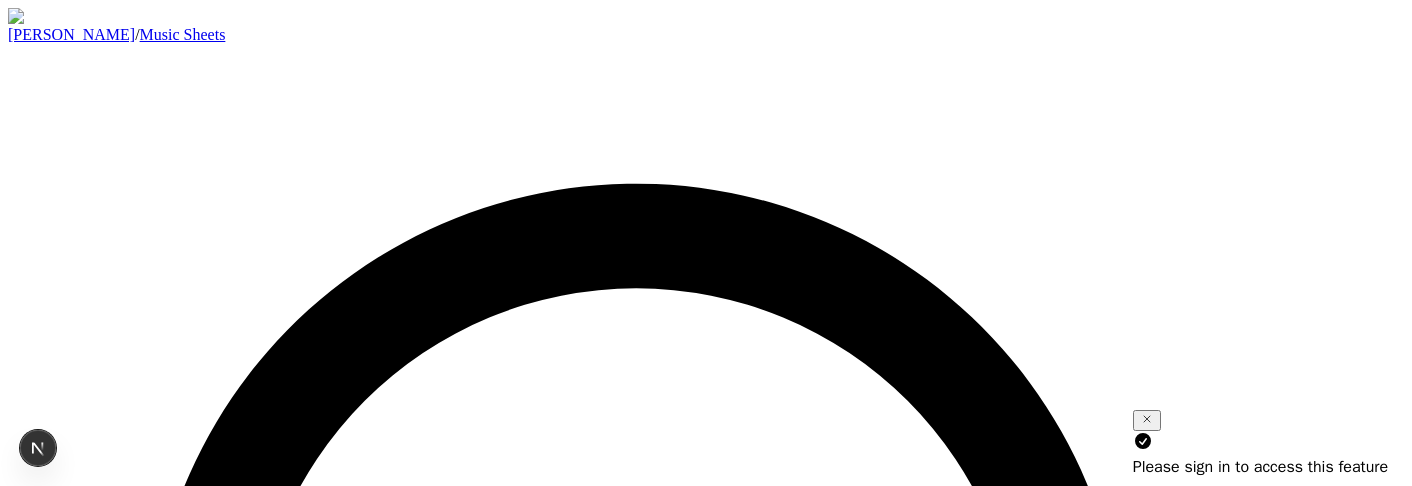 click 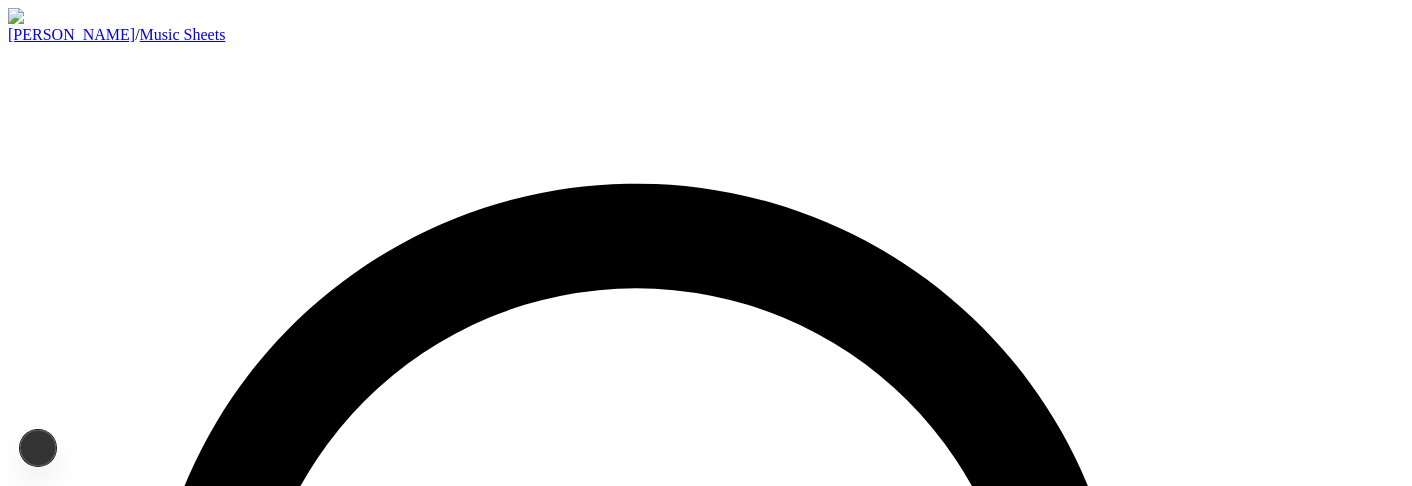 click on "Sign in" at bounding box center (36, 1583) 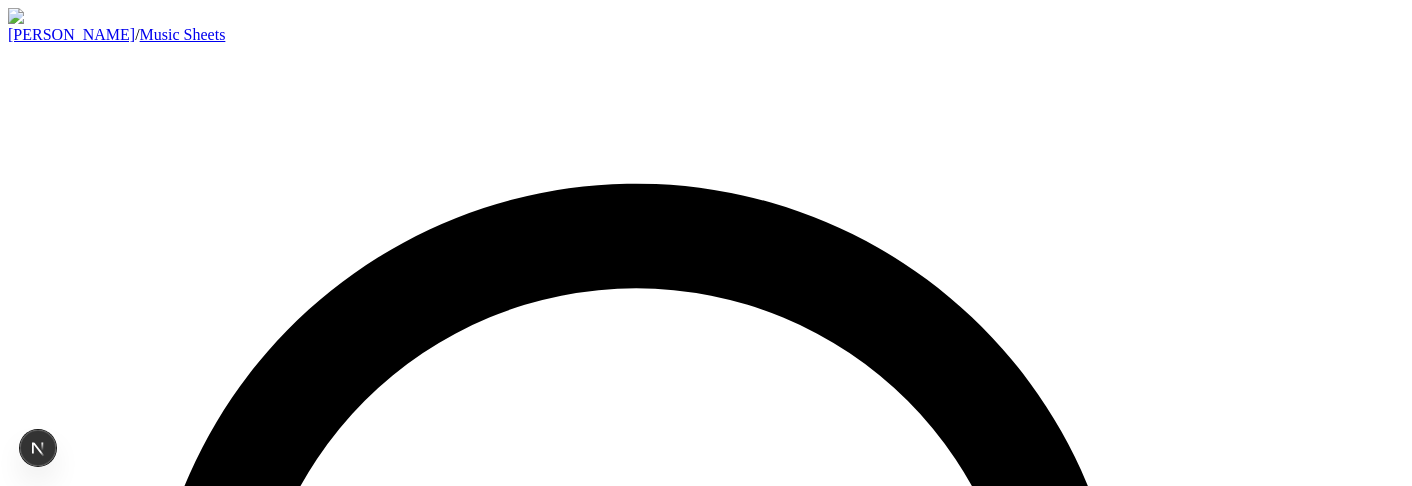 click on "Войти" at bounding box center (34, 1604) 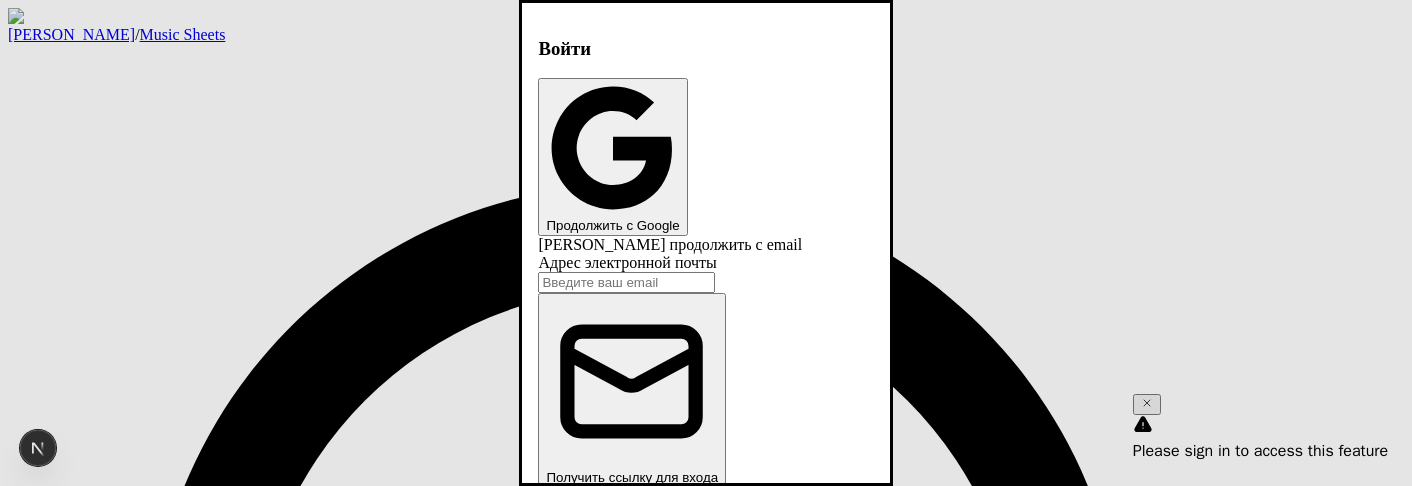 click on "Закрыть" at bounding box center [571, 548] 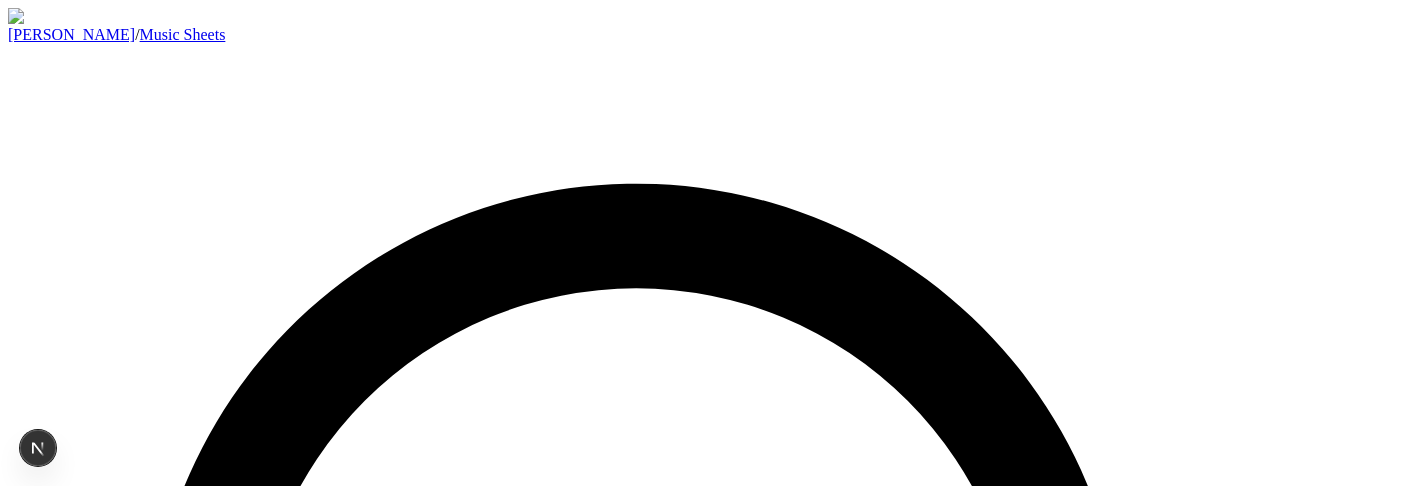 click on "Sign in" at bounding box center (36, 1583) 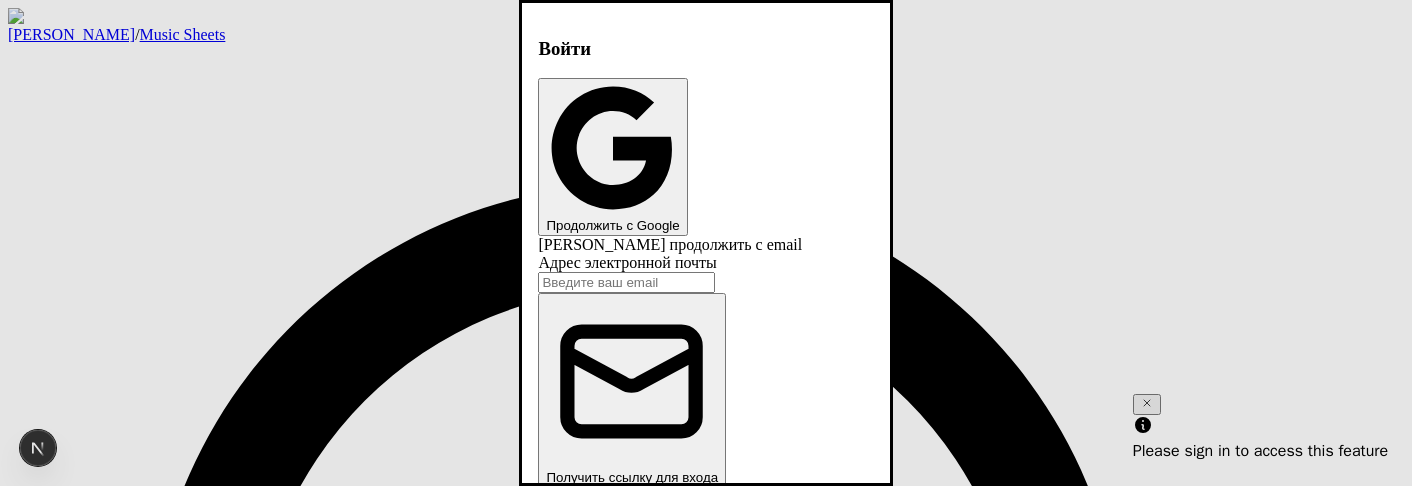 click on "Войти Продолжить с Google Или продолжить с email Адрес электронной почты Получить ссылку для входа Мы отправим вам ссылку для мгновенного входа Закрыть" at bounding box center (705, 243) 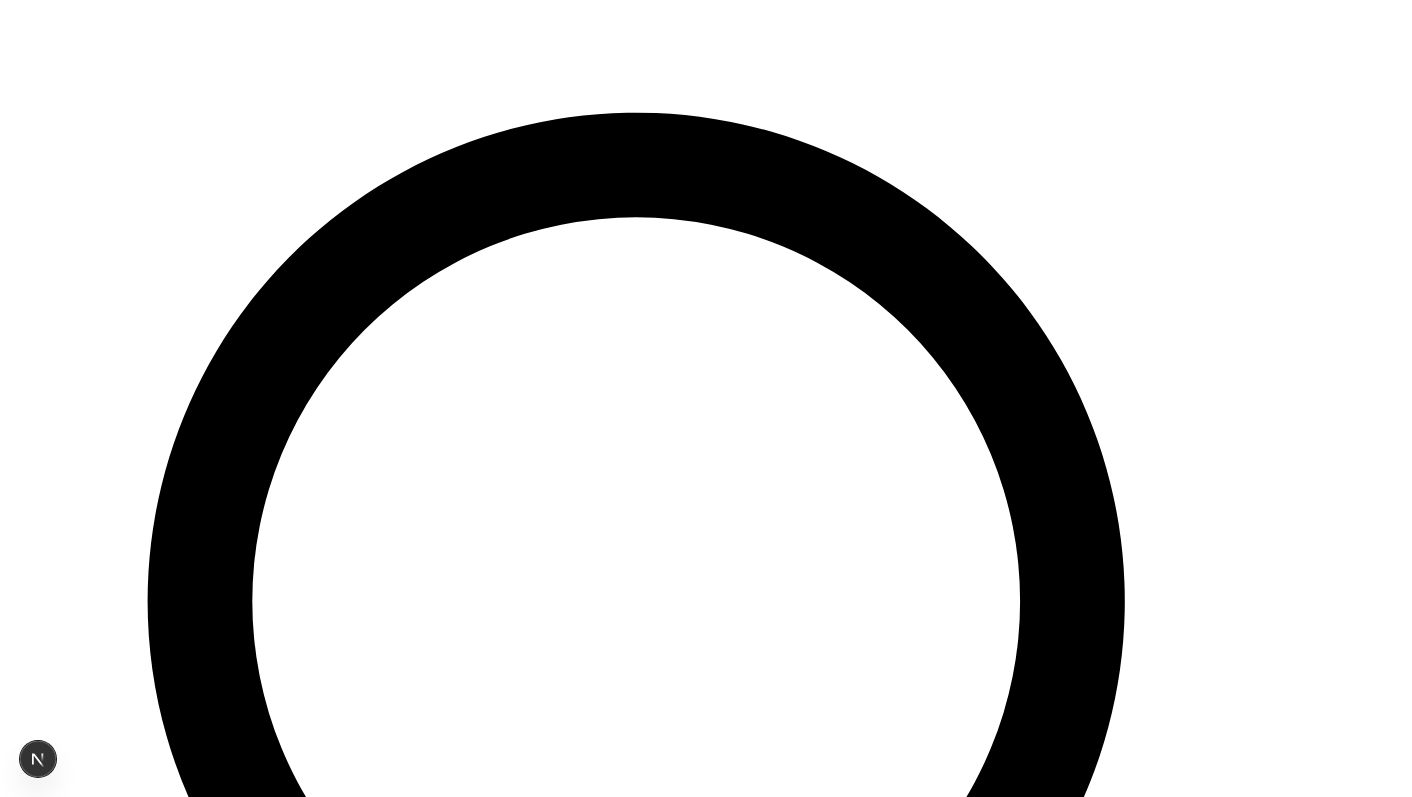 scroll, scrollTop: 0, scrollLeft: 0, axis: both 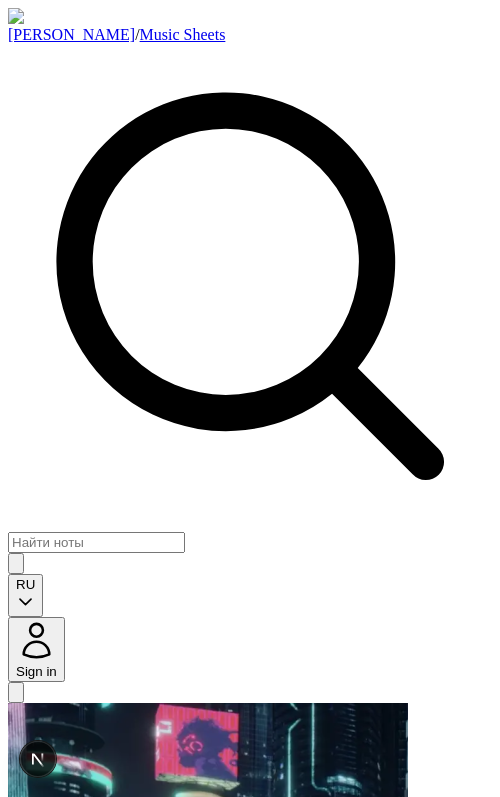click 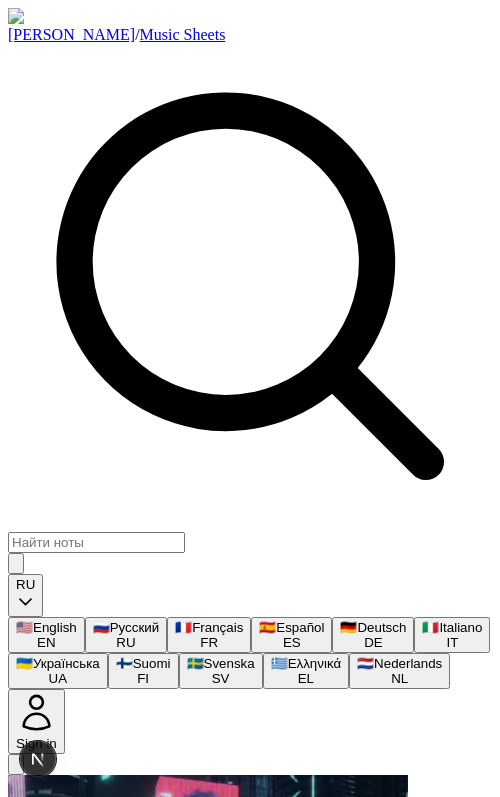 click 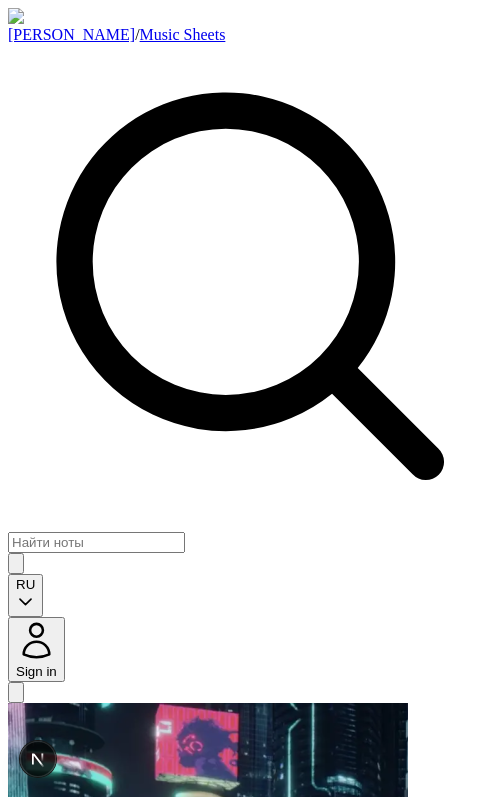 click 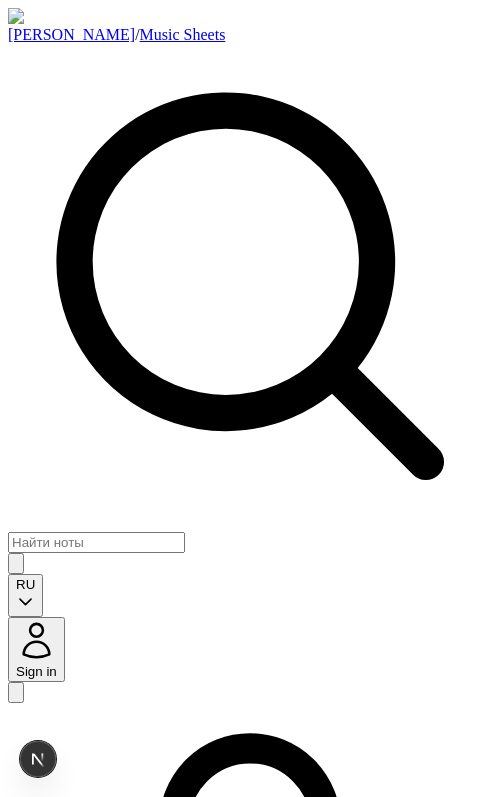 click 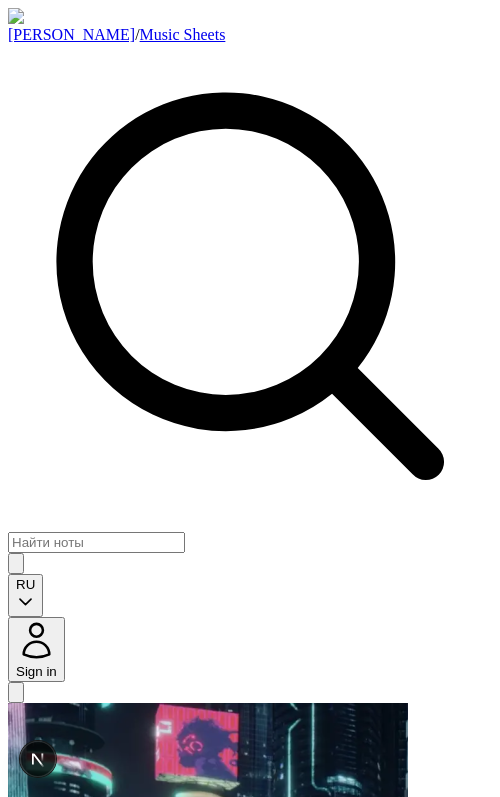 click 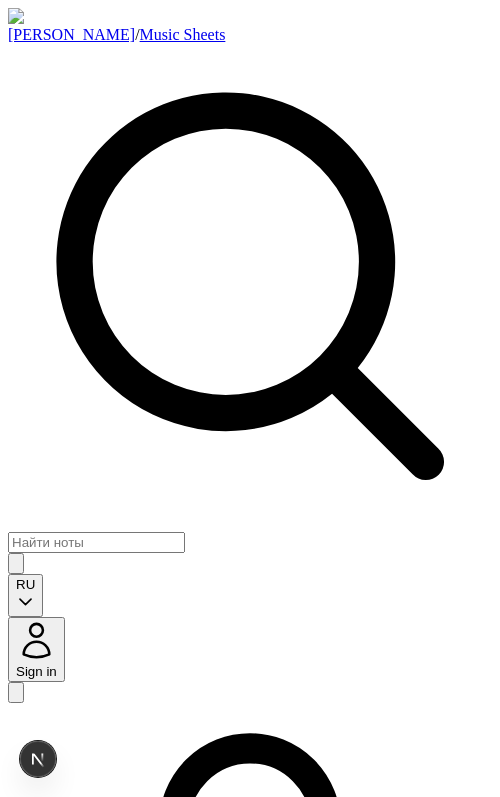 type 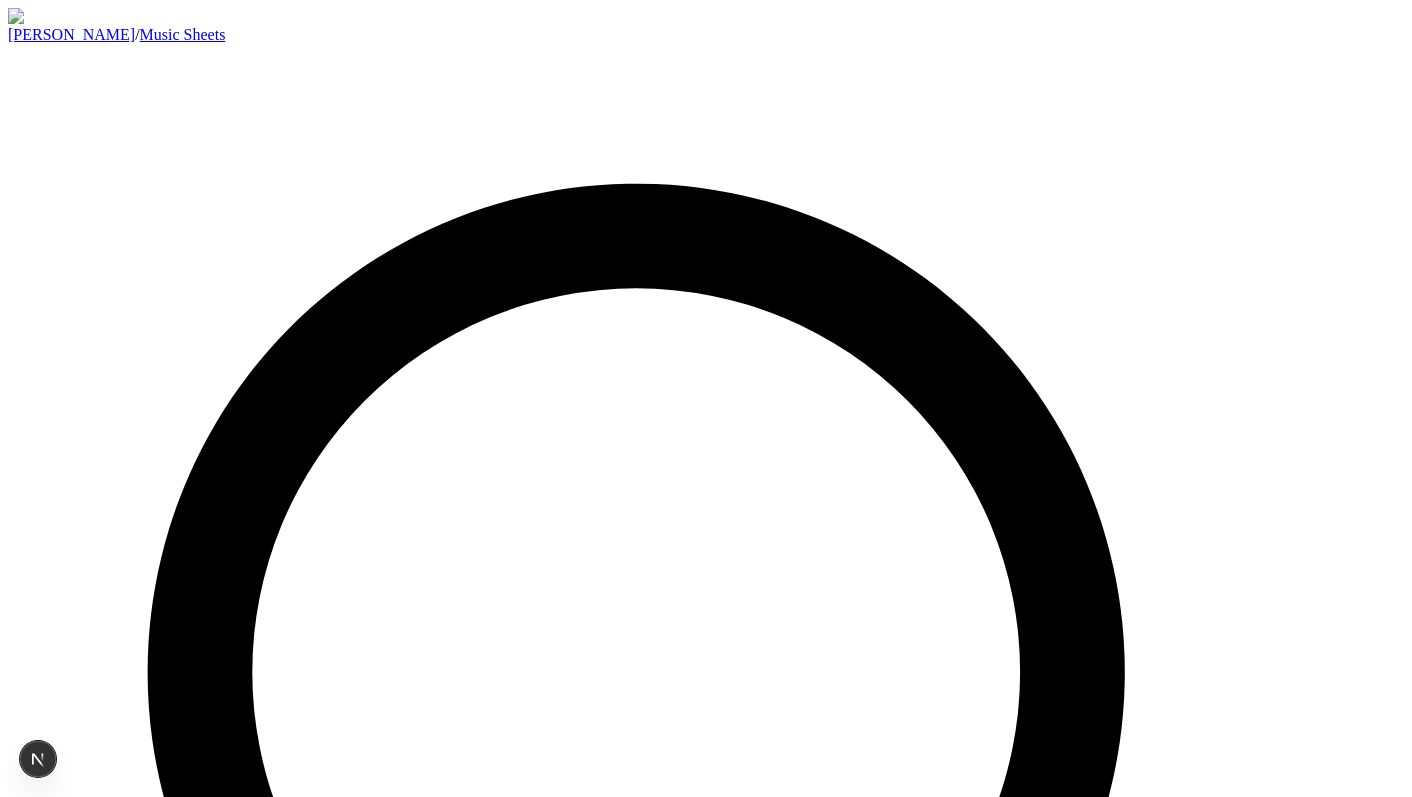 click on "Kate Maystrova / Music Sheets RU Sign in Account Войти Войти Продолжить с Google Или продолжить с email Адрес электронной почты Получить ссылку для входа Мы отправим вам ссылку для мгновенного входа Закрыть" at bounding box center [706, 1531] 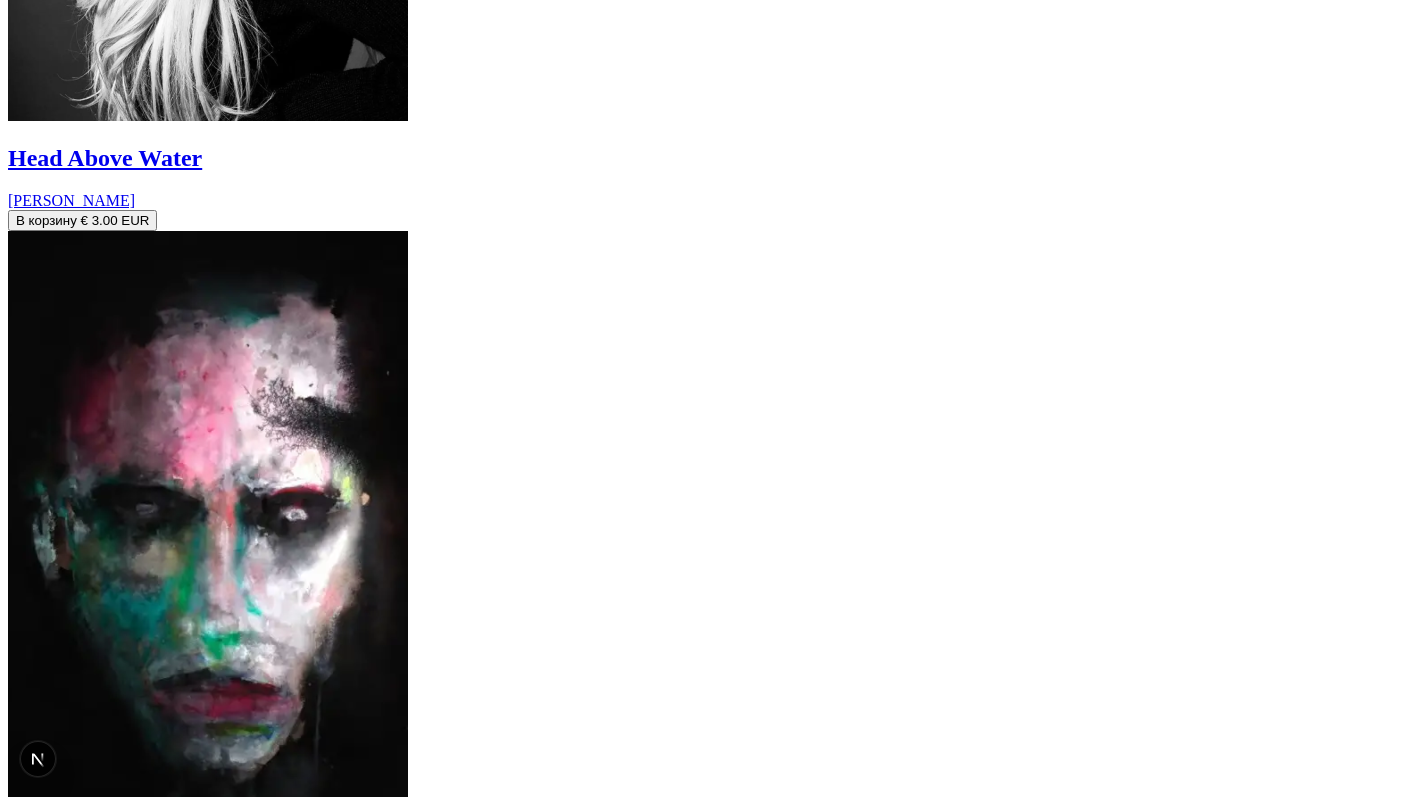 scroll, scrollTop: 11445, scrollLeft: 0, axis: vertical 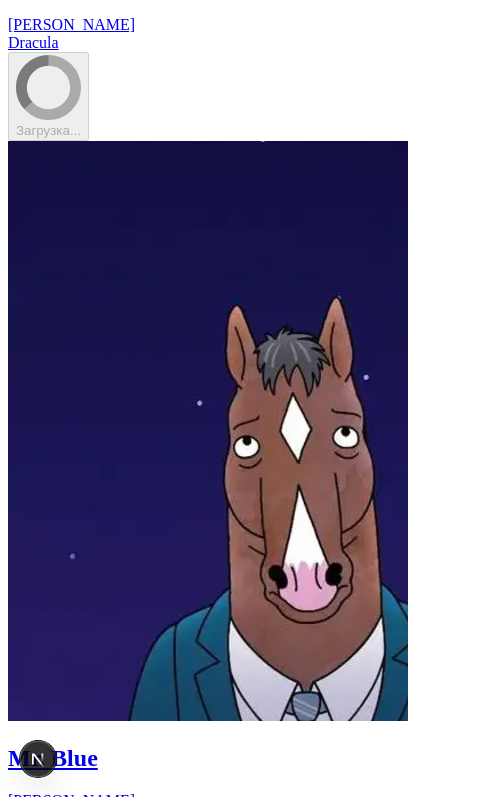 click 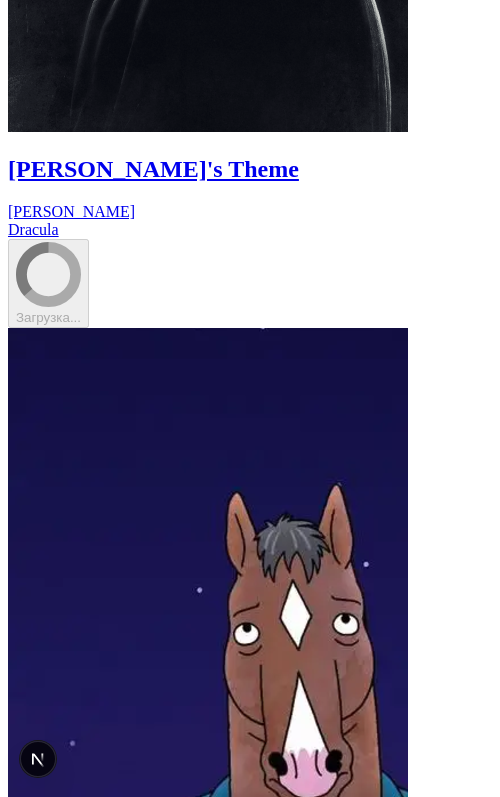 click 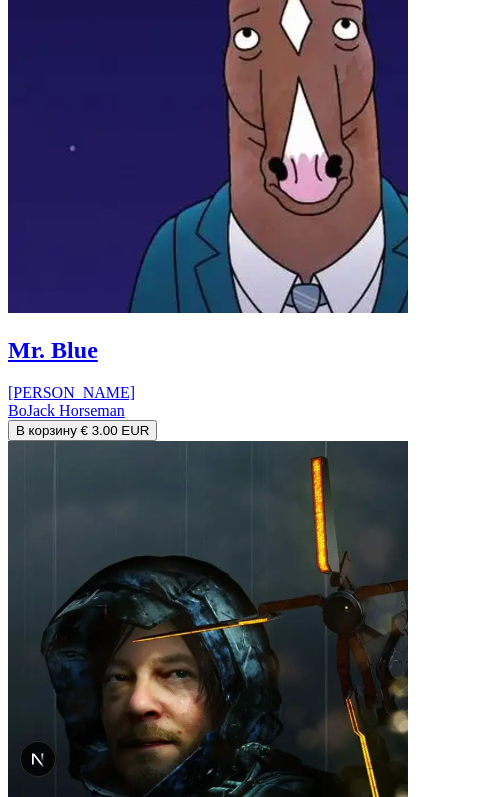 type 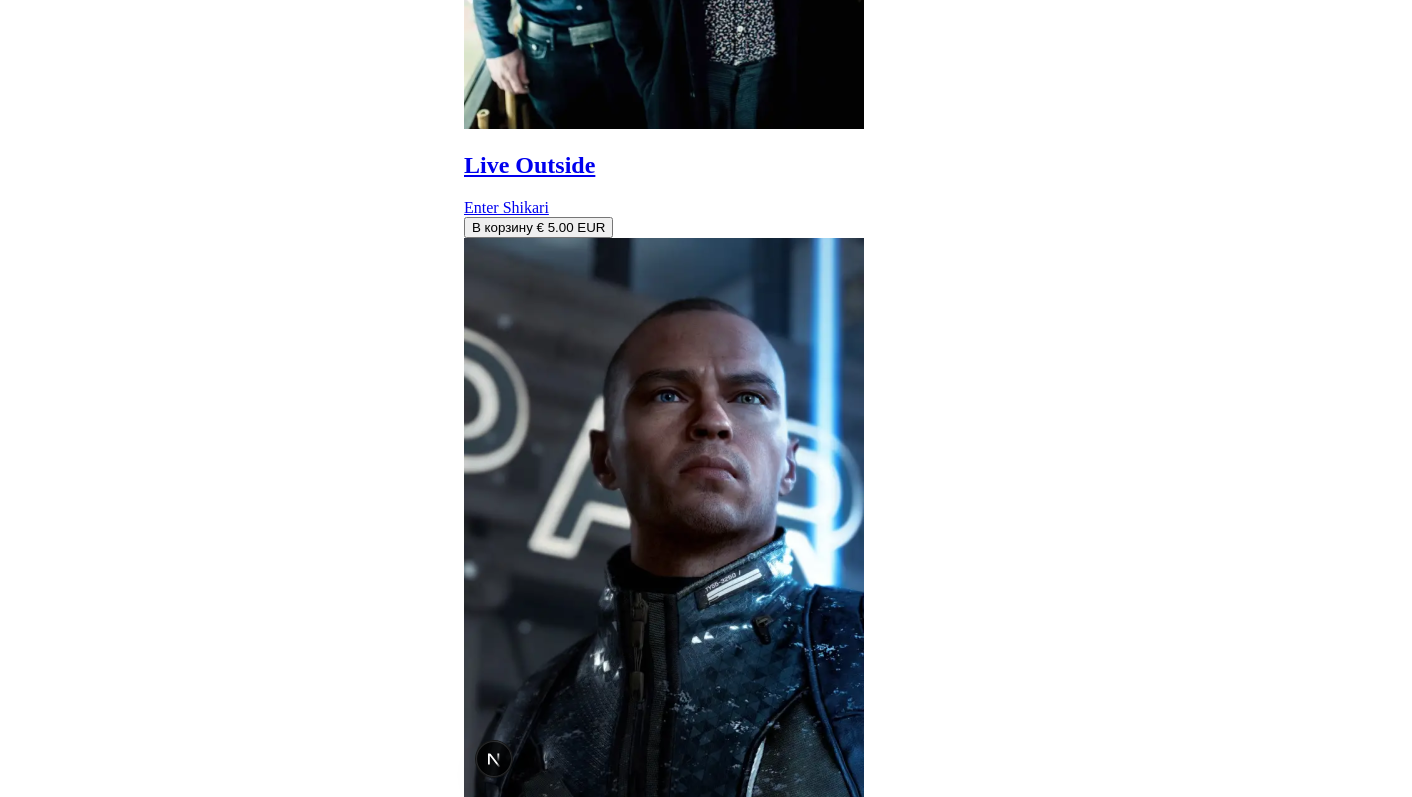 scroll, scrollTop: 9356, scrollLeft: 0, axis: vertical 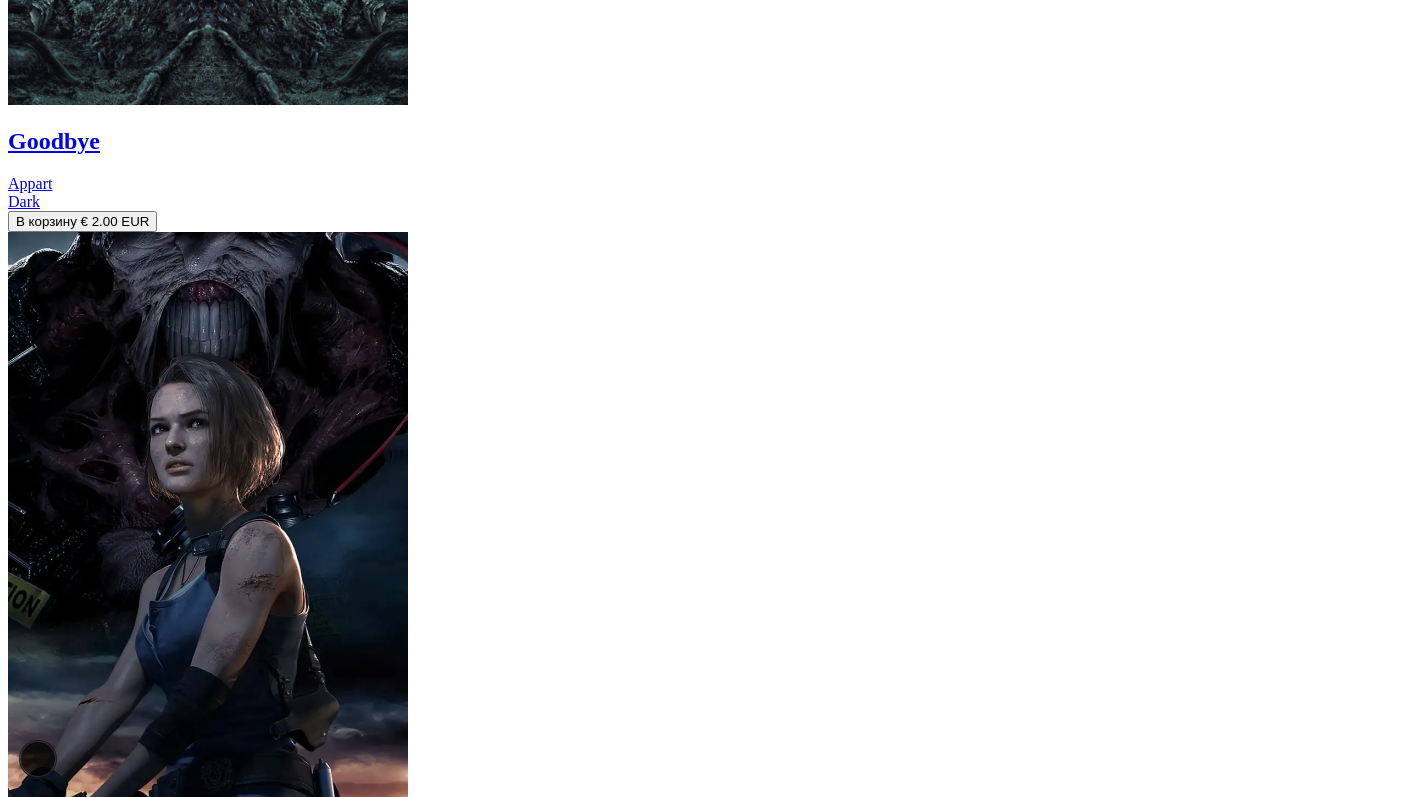 click at bounding box center [96, -7902] 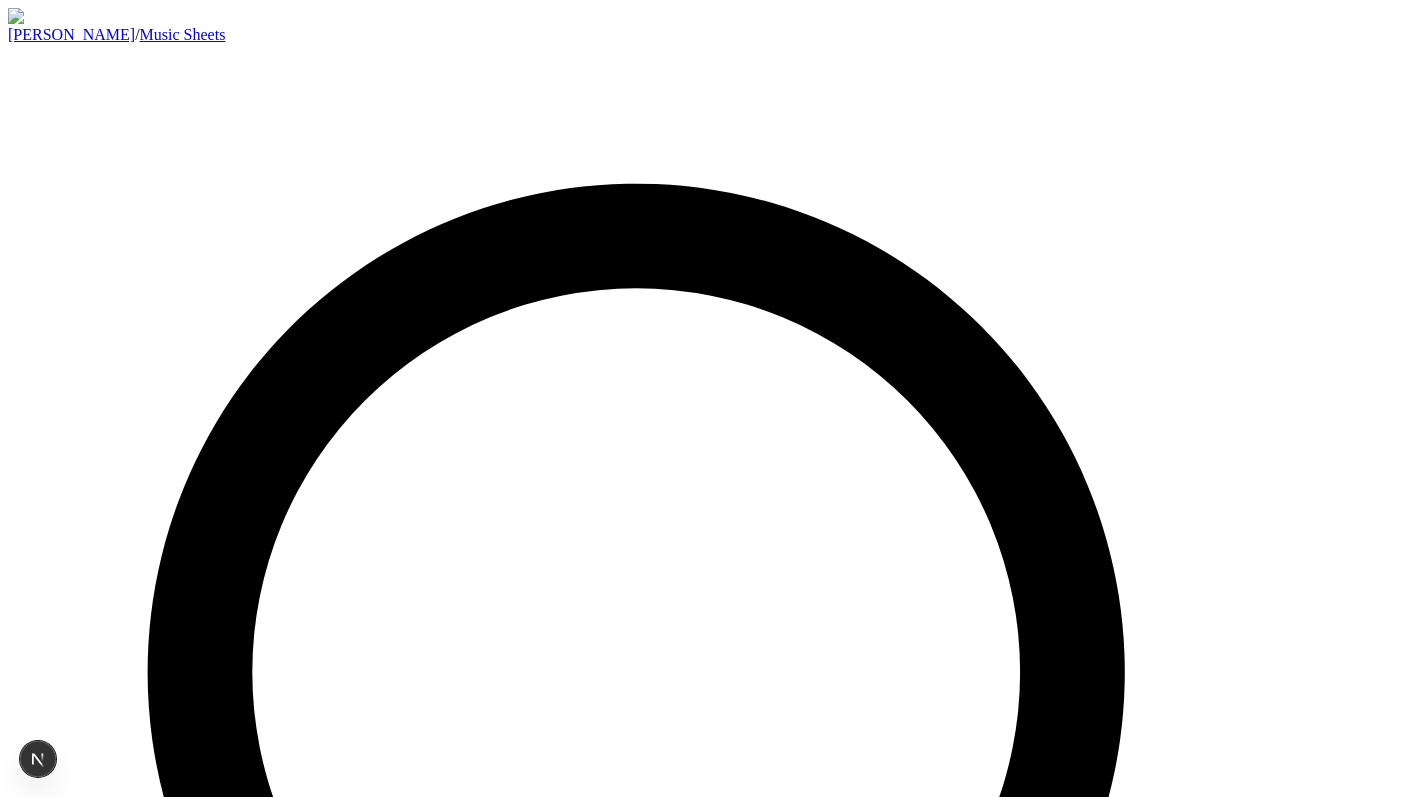 scroll, scrollTop: 9340, scrollLeft: 0, axis: vertical 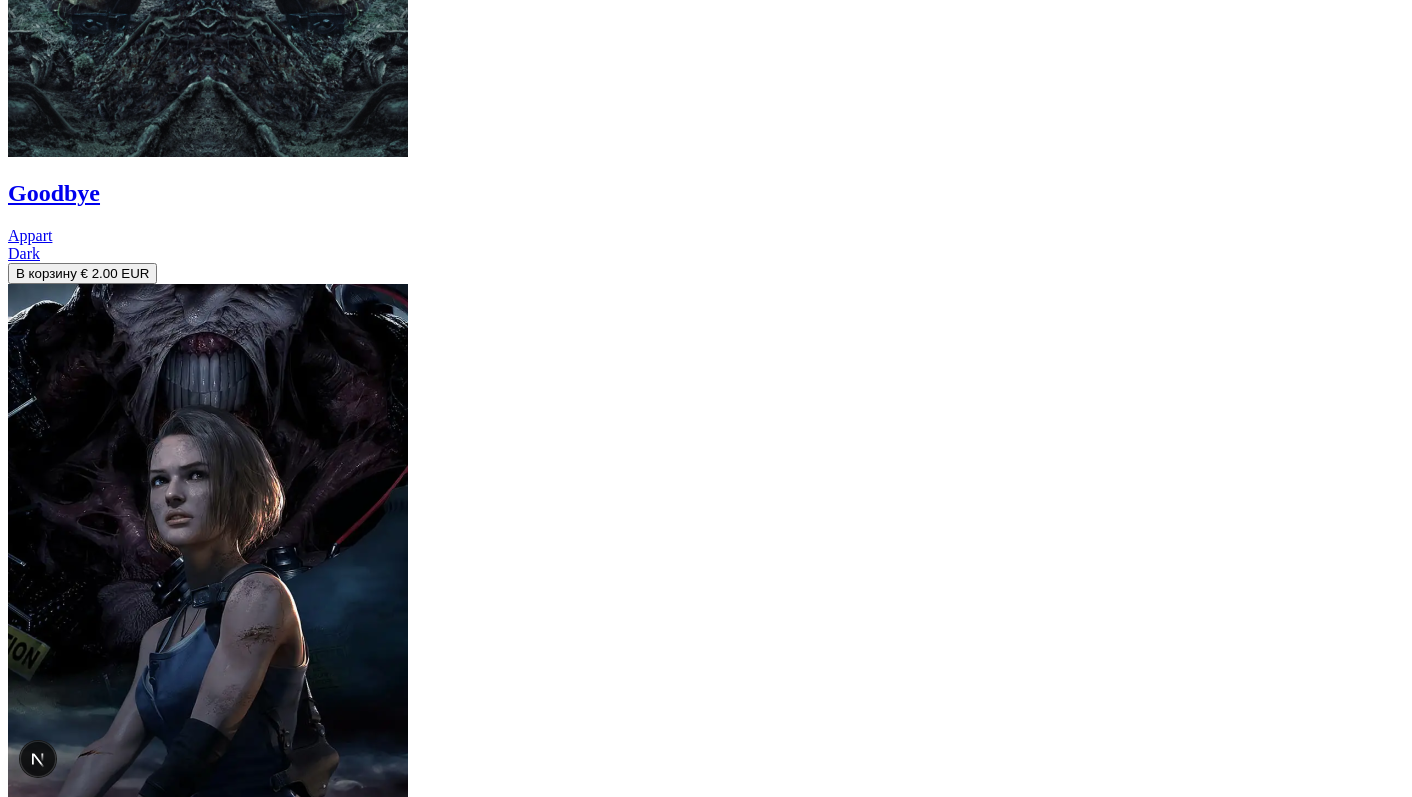 click on "Kate Maystrova / Music Sheets RU 🇺🇸 English EN 🇷🇺 Русский RU 🇫🇷 Français FR 🇪🇸 Español ES 🇩🇪 Deutsch DE 🇮🇹 Italiano IT 🇺🇦 Українська UA 🇫🇮 Suomi FI 🇸🇪 Svenska SV 🇬🇷 Ελληνικά EL 🇳🇱 Nederlands NL Sign in Войти Продолжить с Google Или продолжить с email Адрес электронной почты Получить ссылку для входа Мы отправим вам ссылку для мгновенного входа Закрыть" at bounding box center (706, -8511) 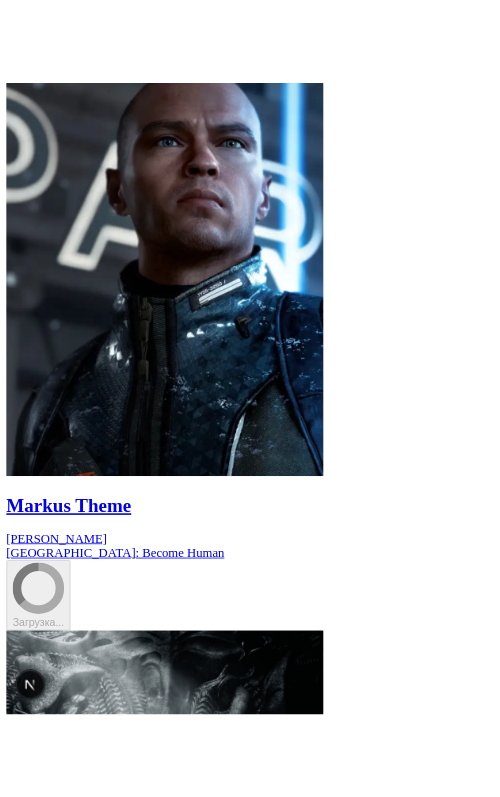 scroll, scrollTop: 16107, scrollLeft: 0, axis: vertical 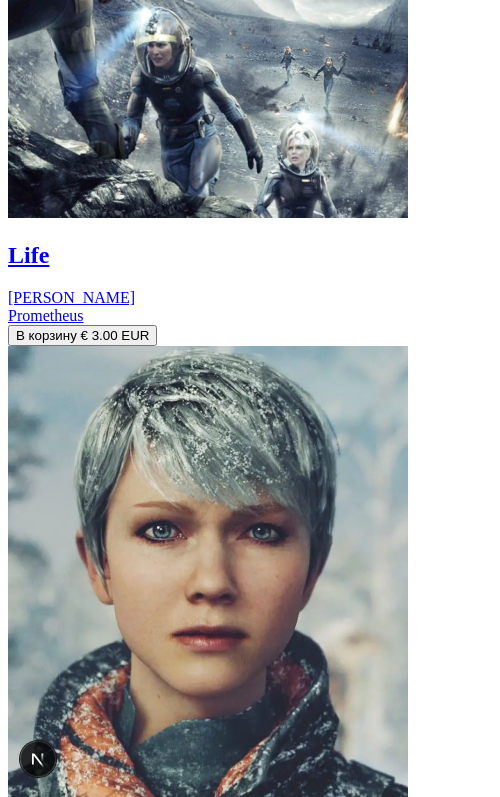 click at bounding box center (16, -15415) 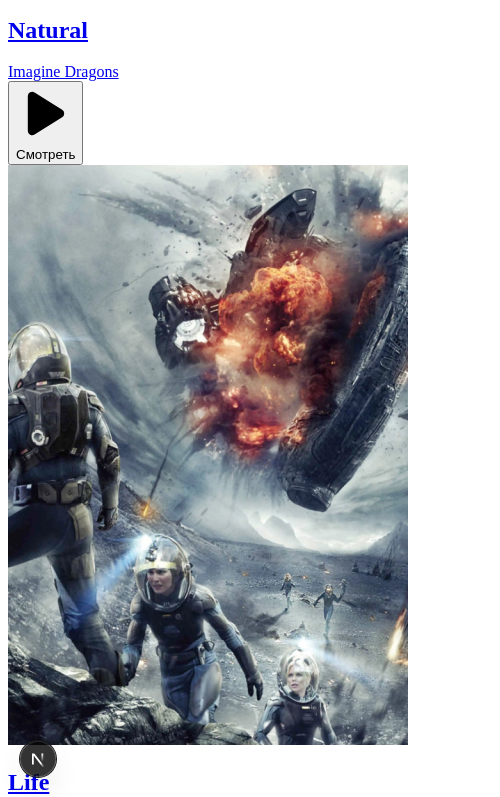 click at bounding box center [16, -15415] 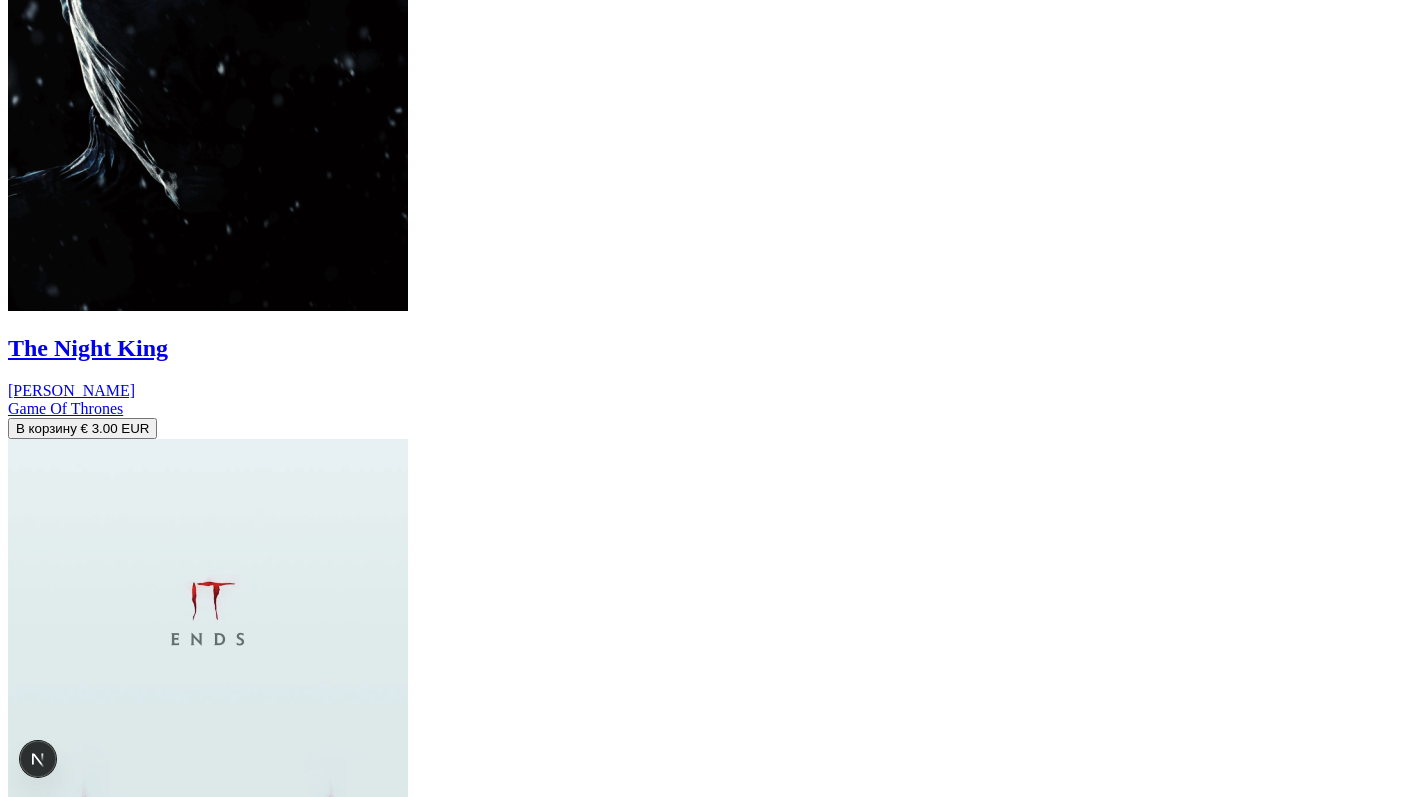 scroll, scrollTop: 5526, scrollLeft: 0, axis: vertical 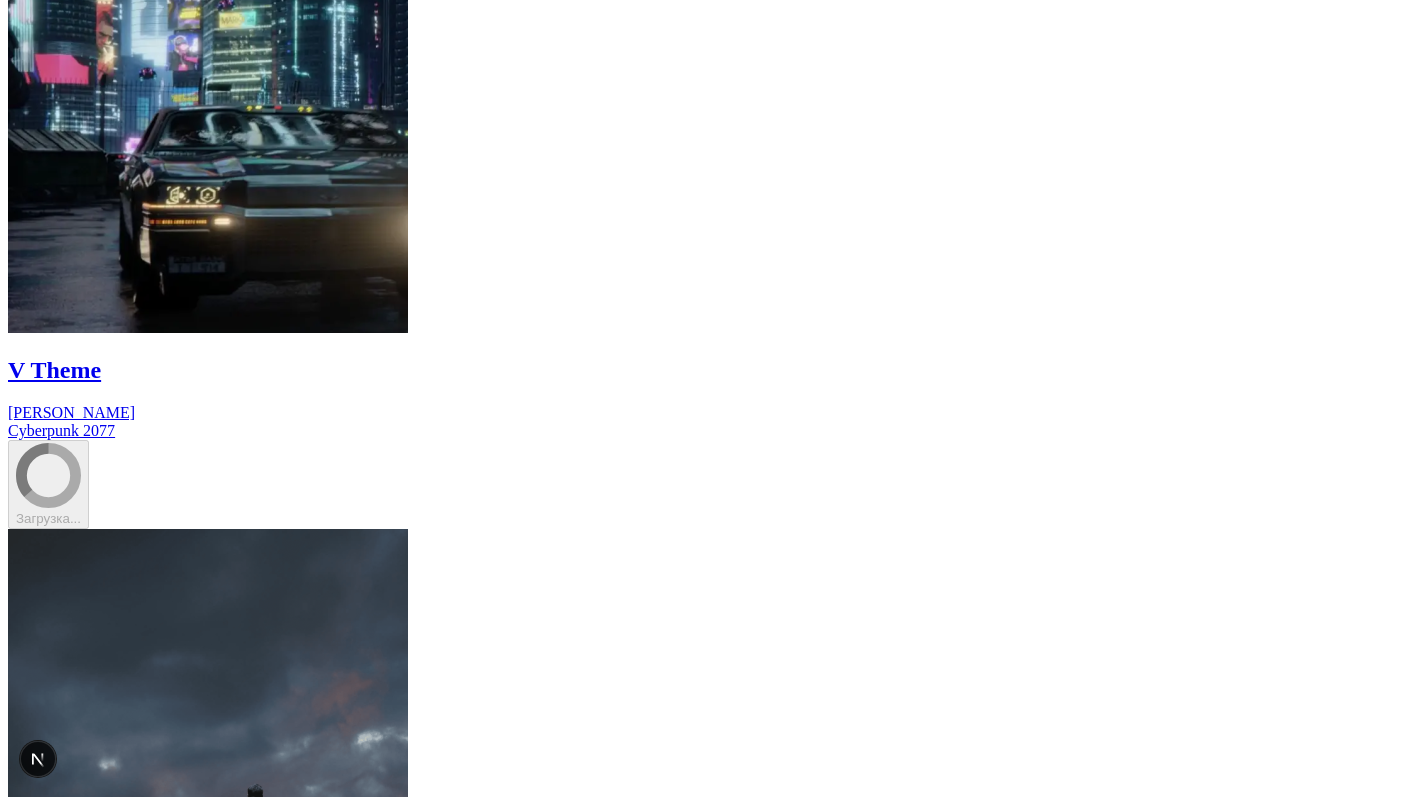 click on "RU" at bounding box center (25, -391) 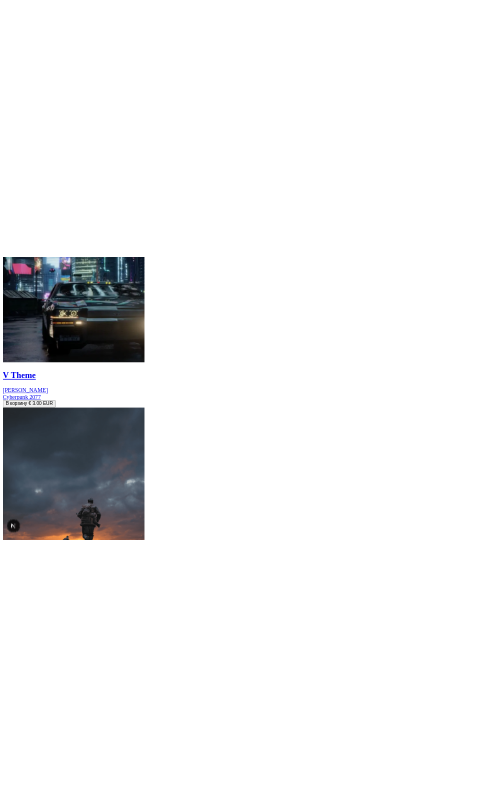 scroll, scrollTop: 3565, scrollLeft: 0, axis: vertical 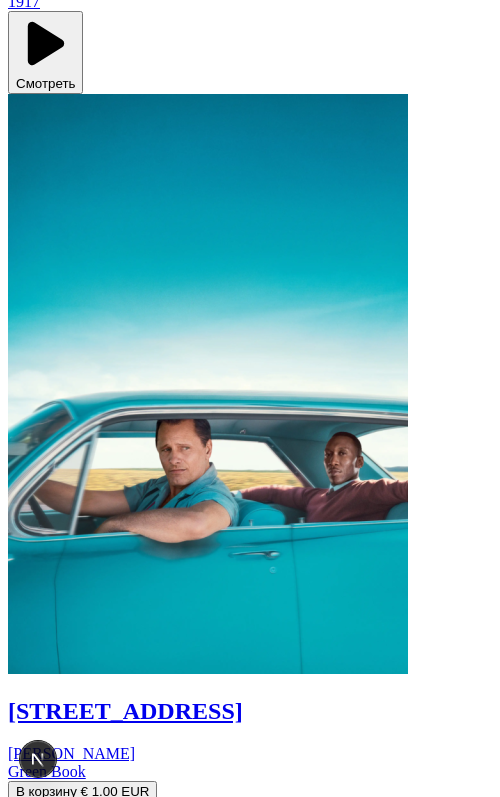 click 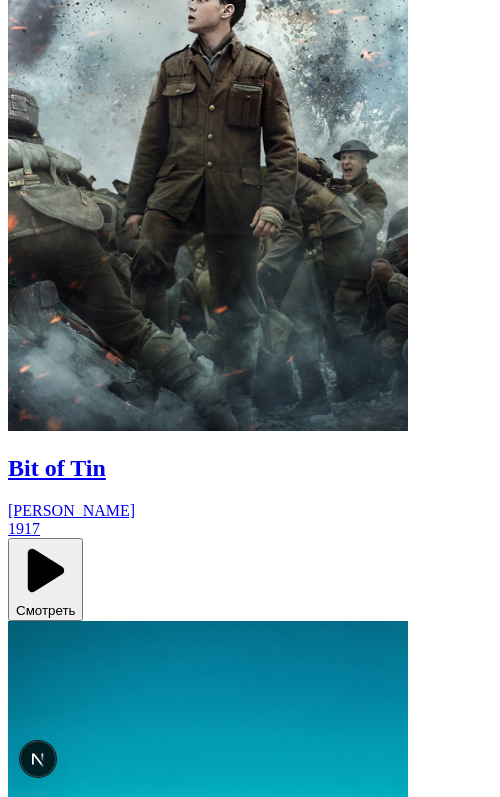 click 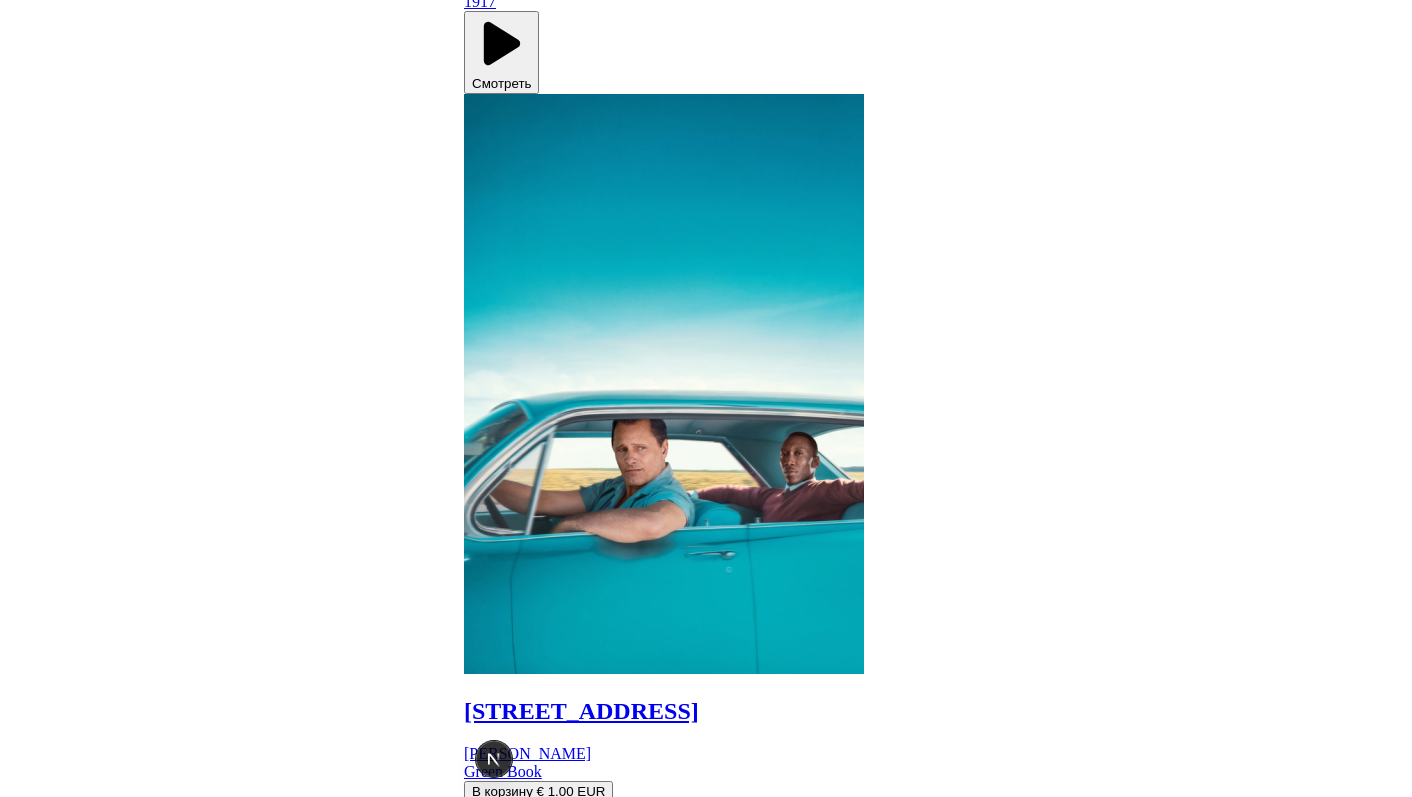 scroll, scrollTop: 1552, scrollLeft: 0, axis: vertical 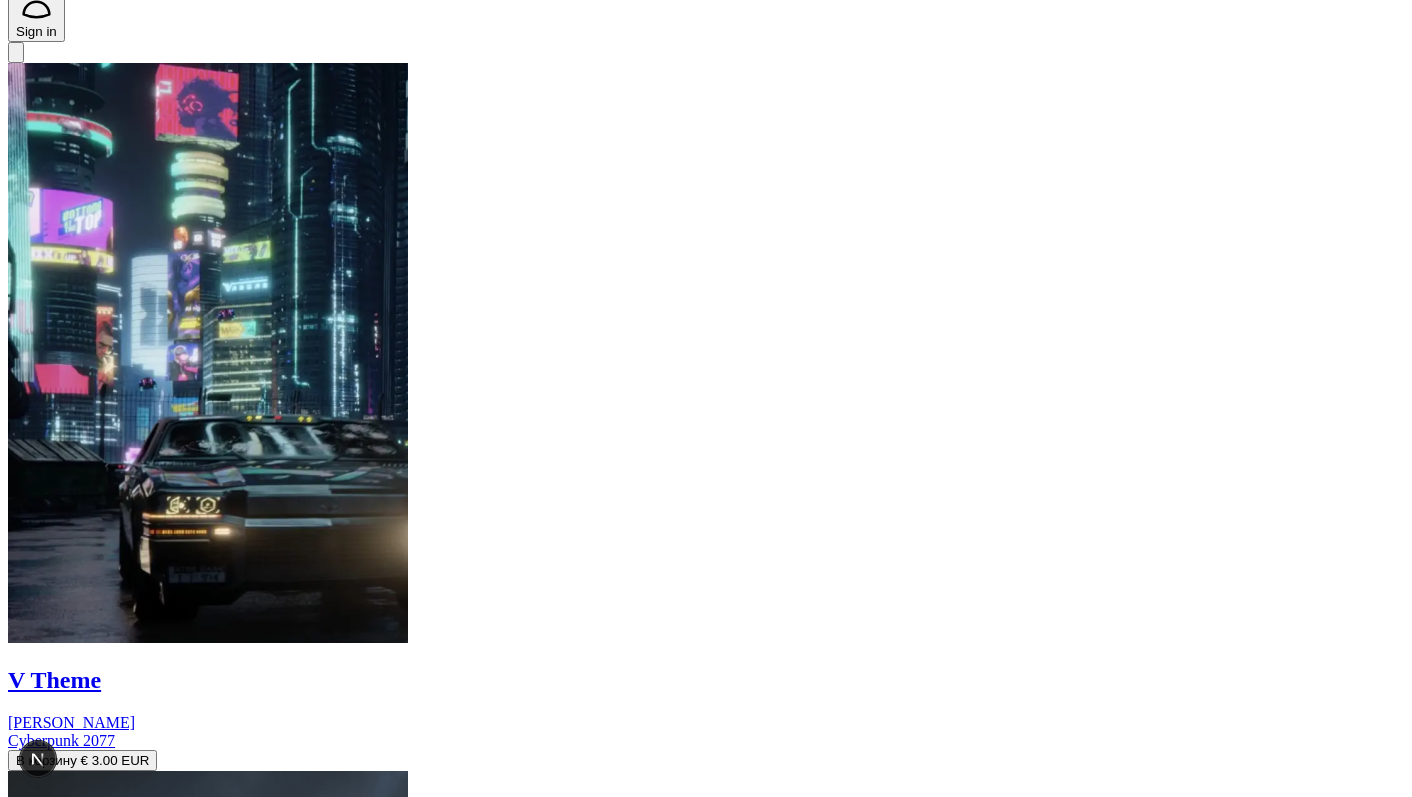 click on "RU" at bounding box center (25, -45) 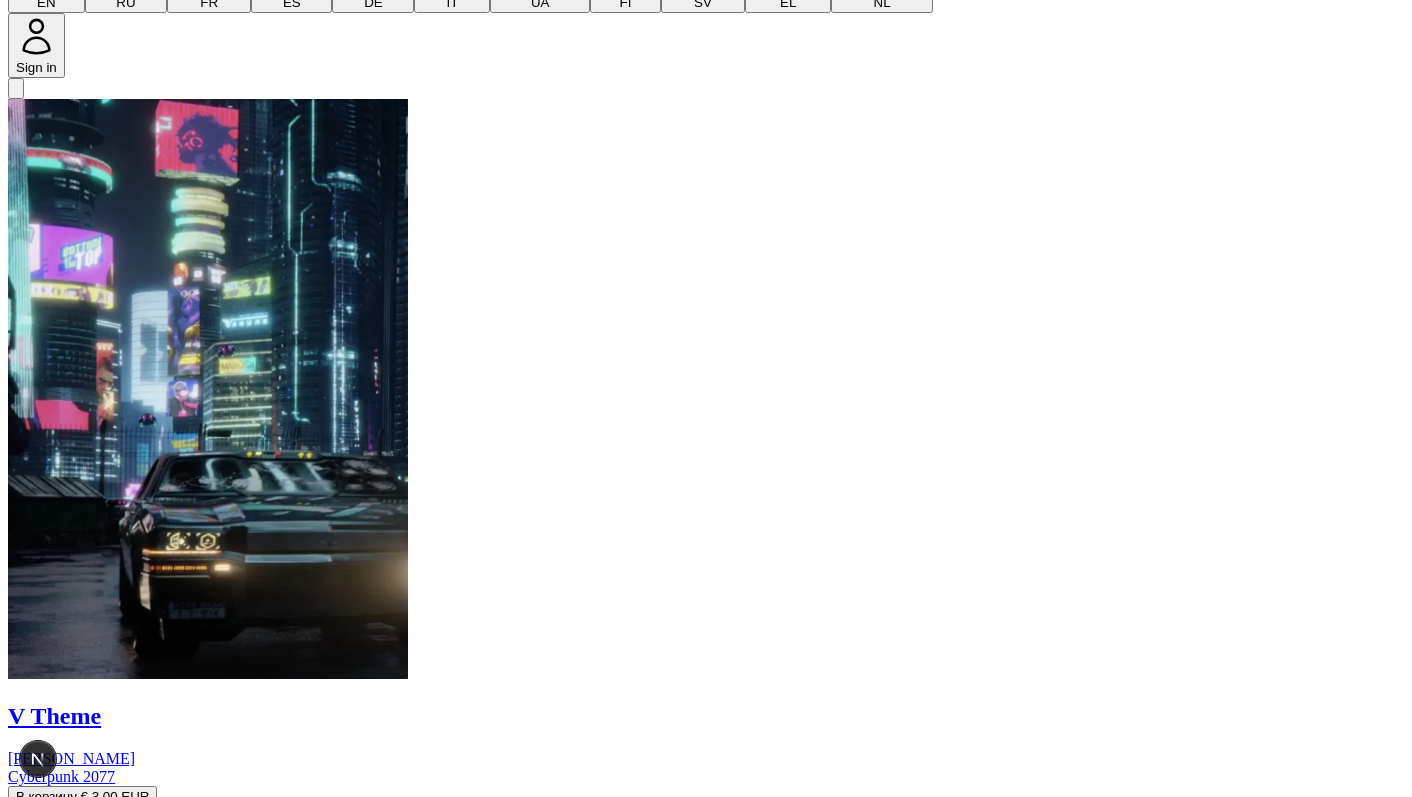 click on "RU" at bounding box center (25, -45) 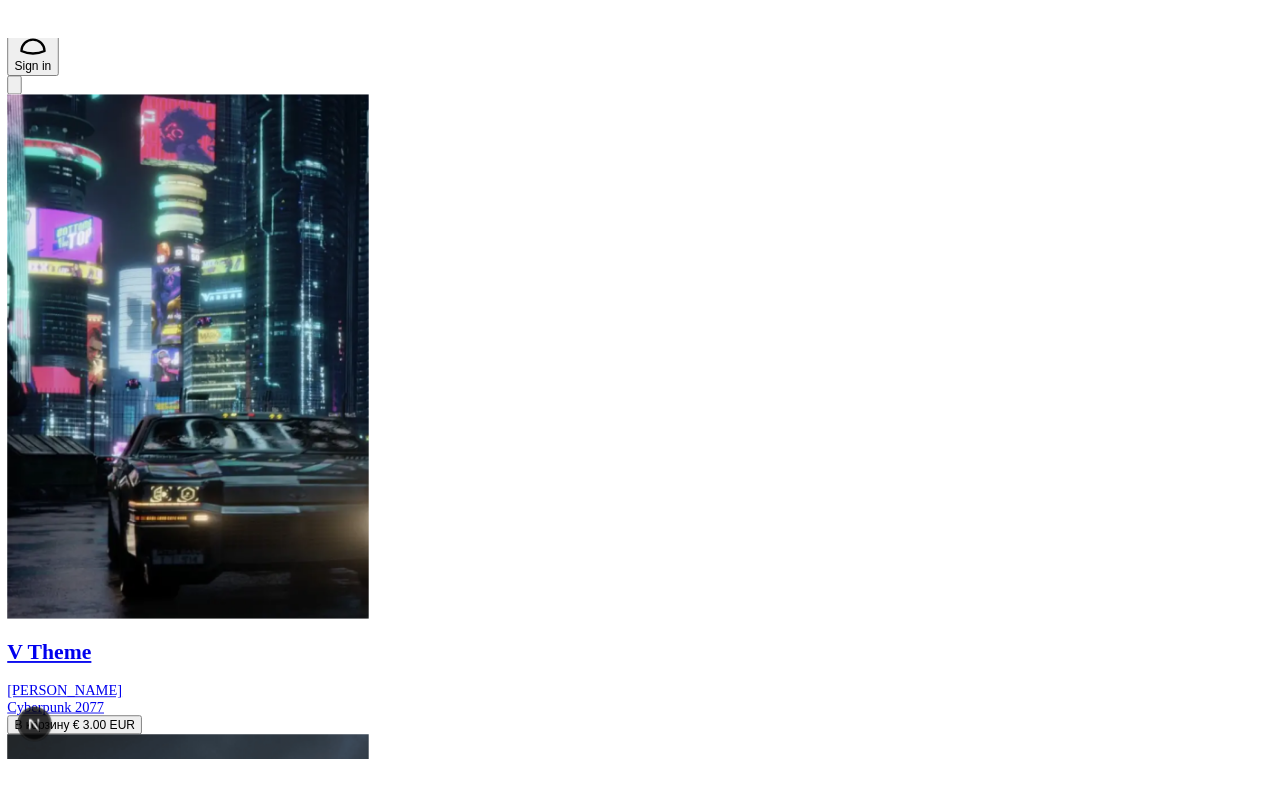 scroll, scrollTop: 2897, scrollLeft: 0, axis: vertical 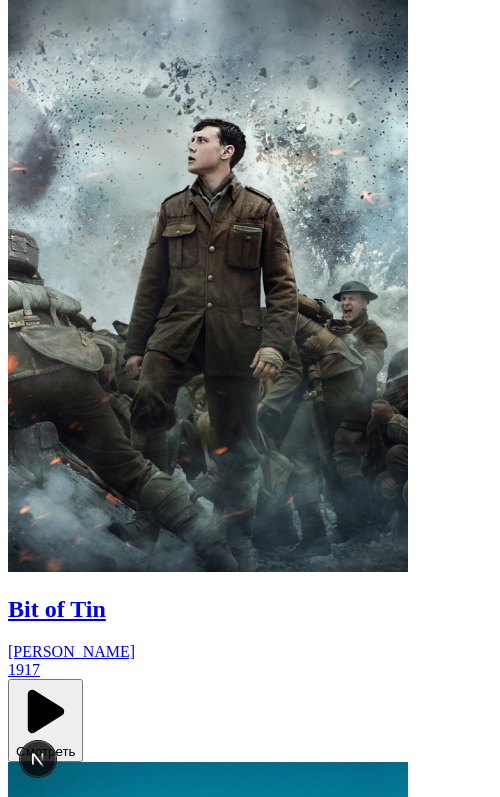 click 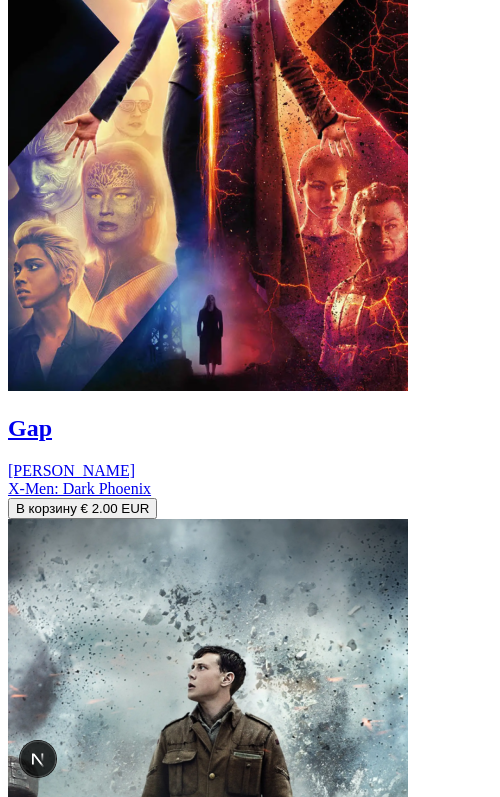 click 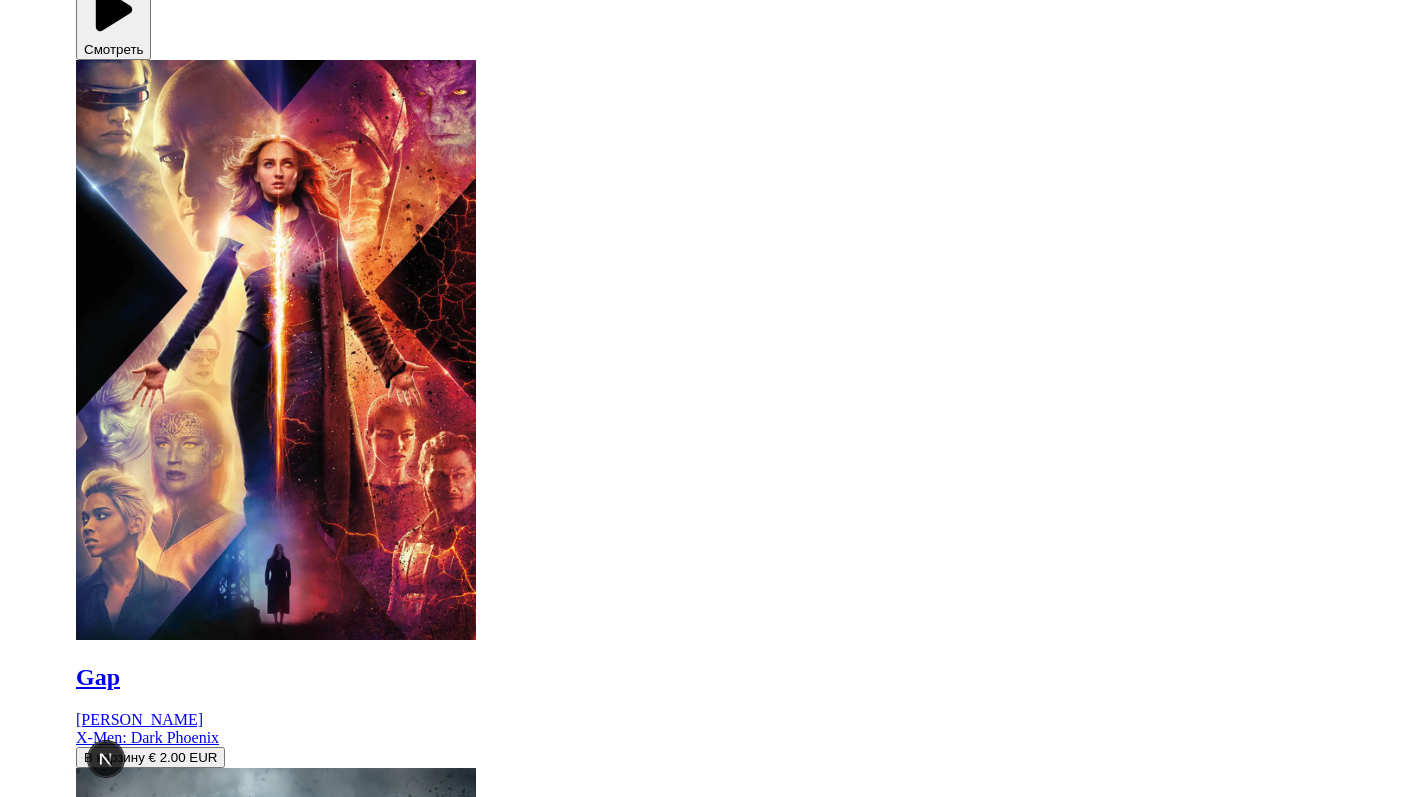 scroll, scrollTop: 1777, scrollLeft: 0, axis: vertical 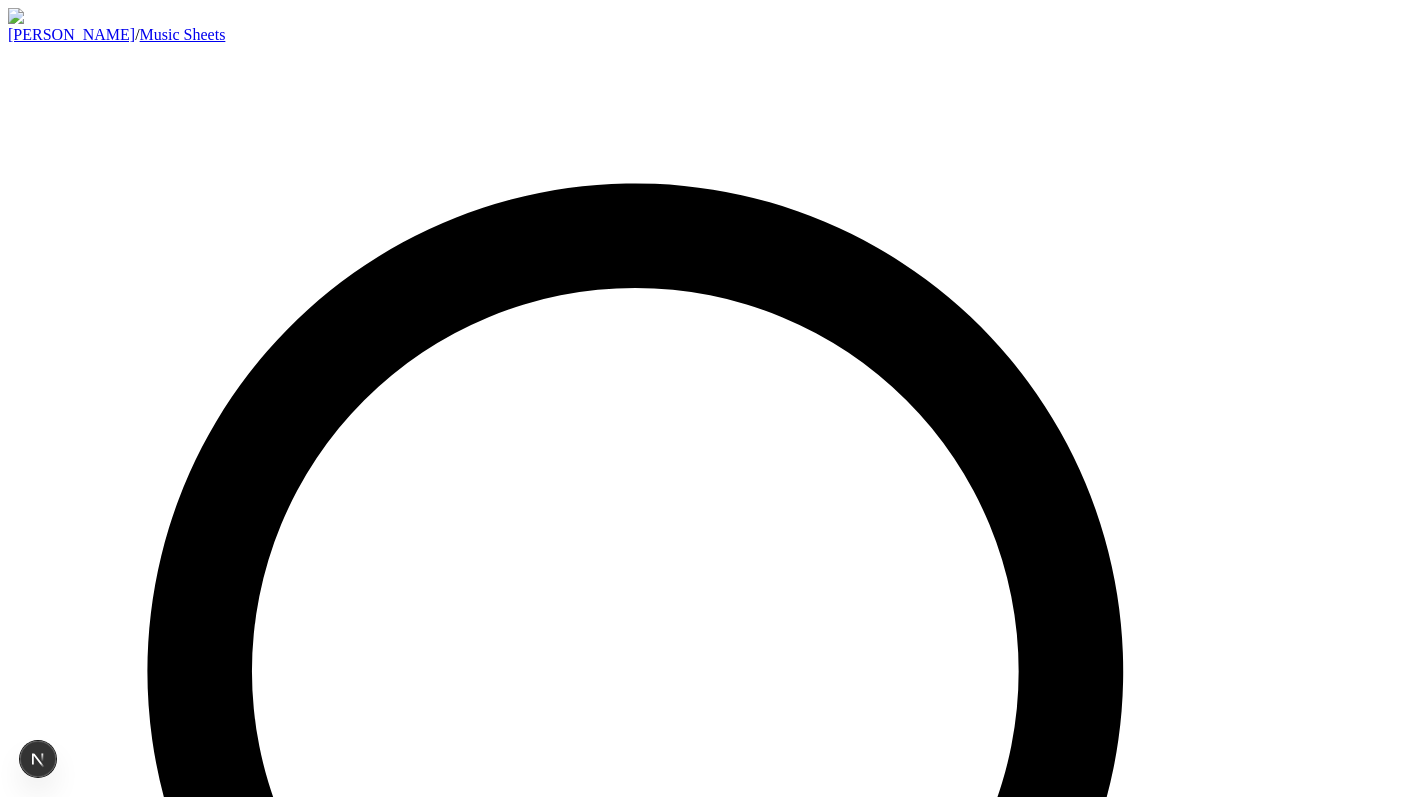 click on "Kate Maystrova / Music Sheets RU Sign in Войти Продолжить с Google Или продолжить с email Адрес электронной почты Получить ссылку для входа Мы отправим вам ссылку для мгновенного входа Закрыть" at bounding box center (705, 810) 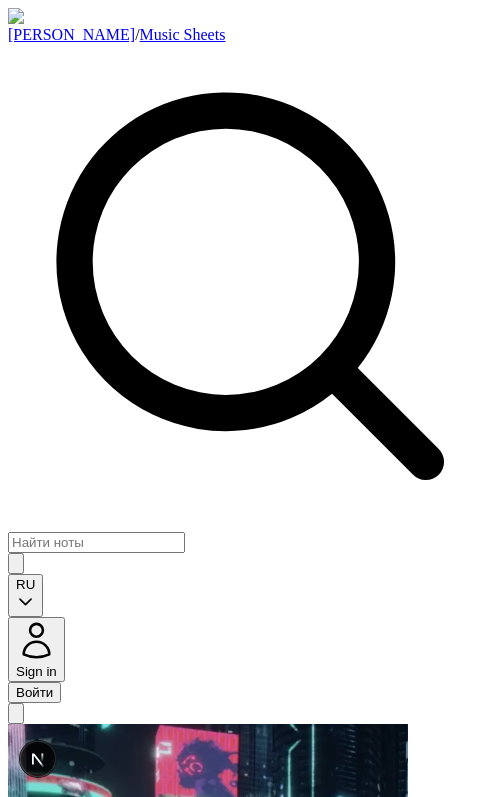 click on "RU Sign in Войти" at bounding box center [250, 638] 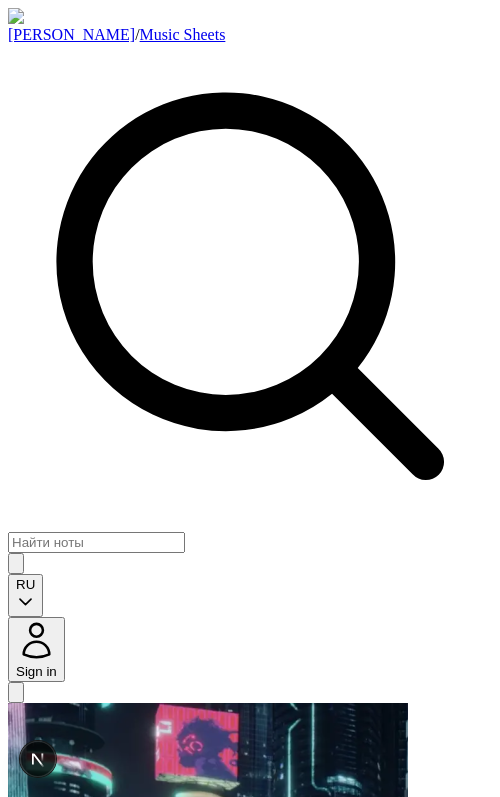 click 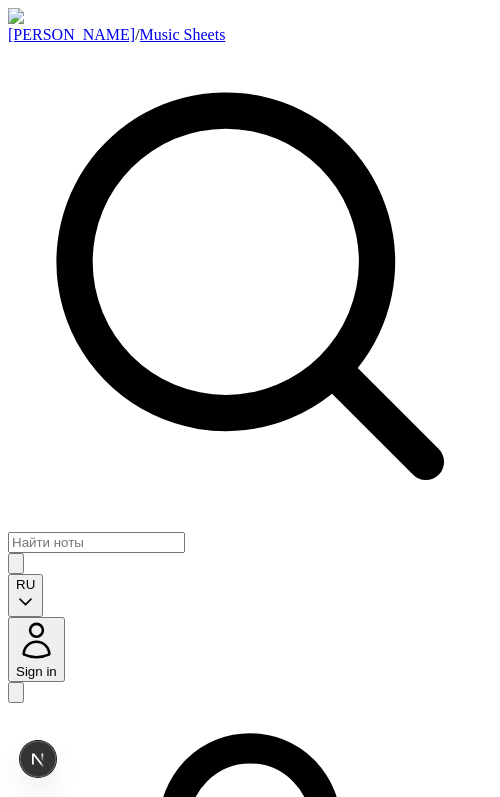 click 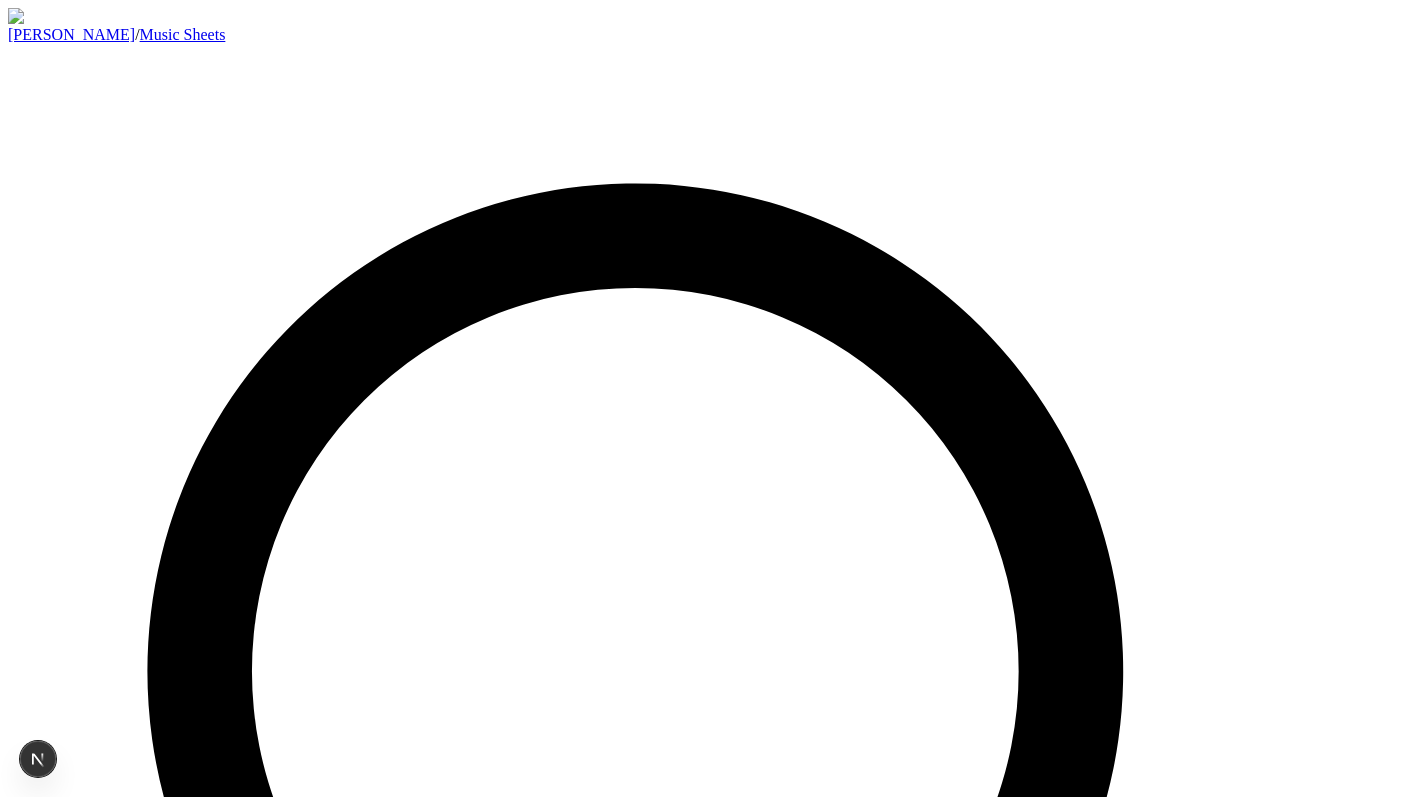 click at bounding box center (705, 753) 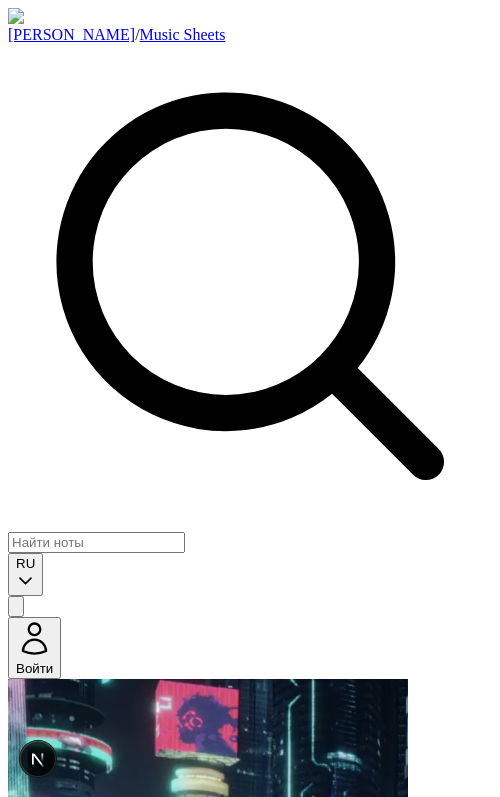 click on "RU" at bounding box center [25, 574] 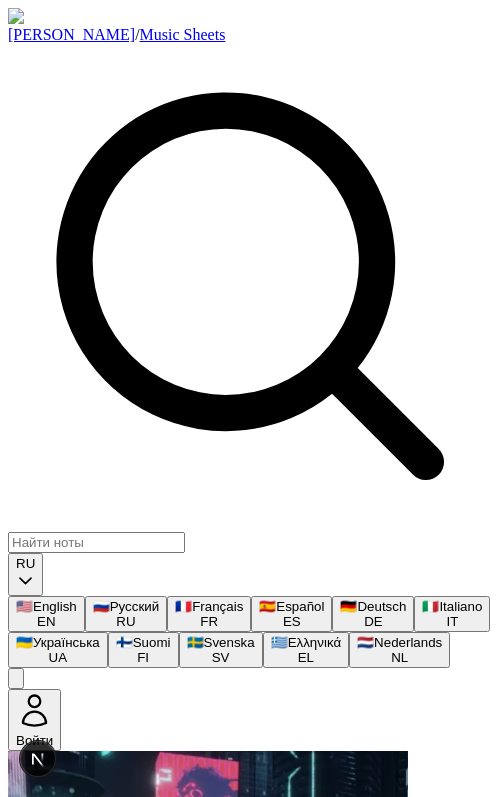 click on "RU" at bounding box center (25, 574) 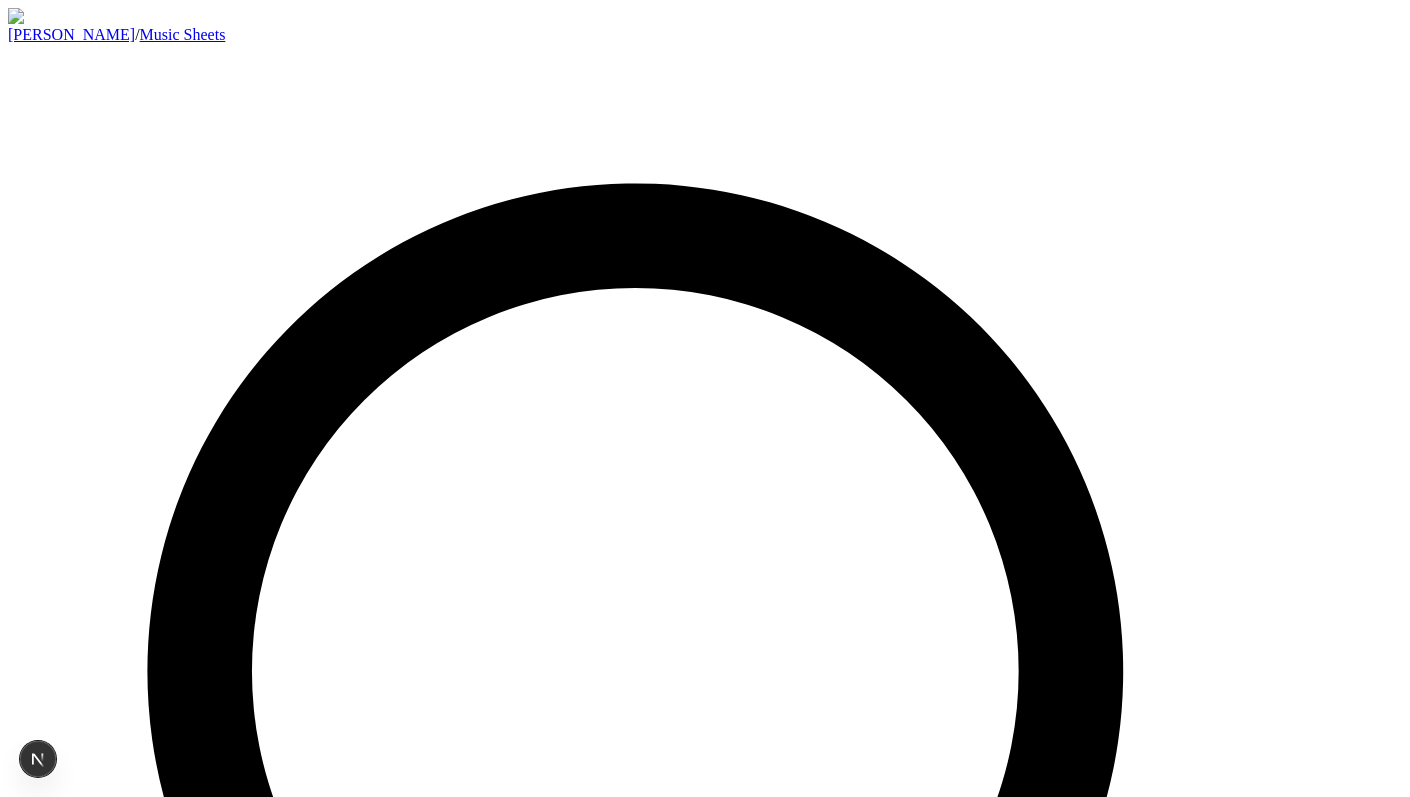 type 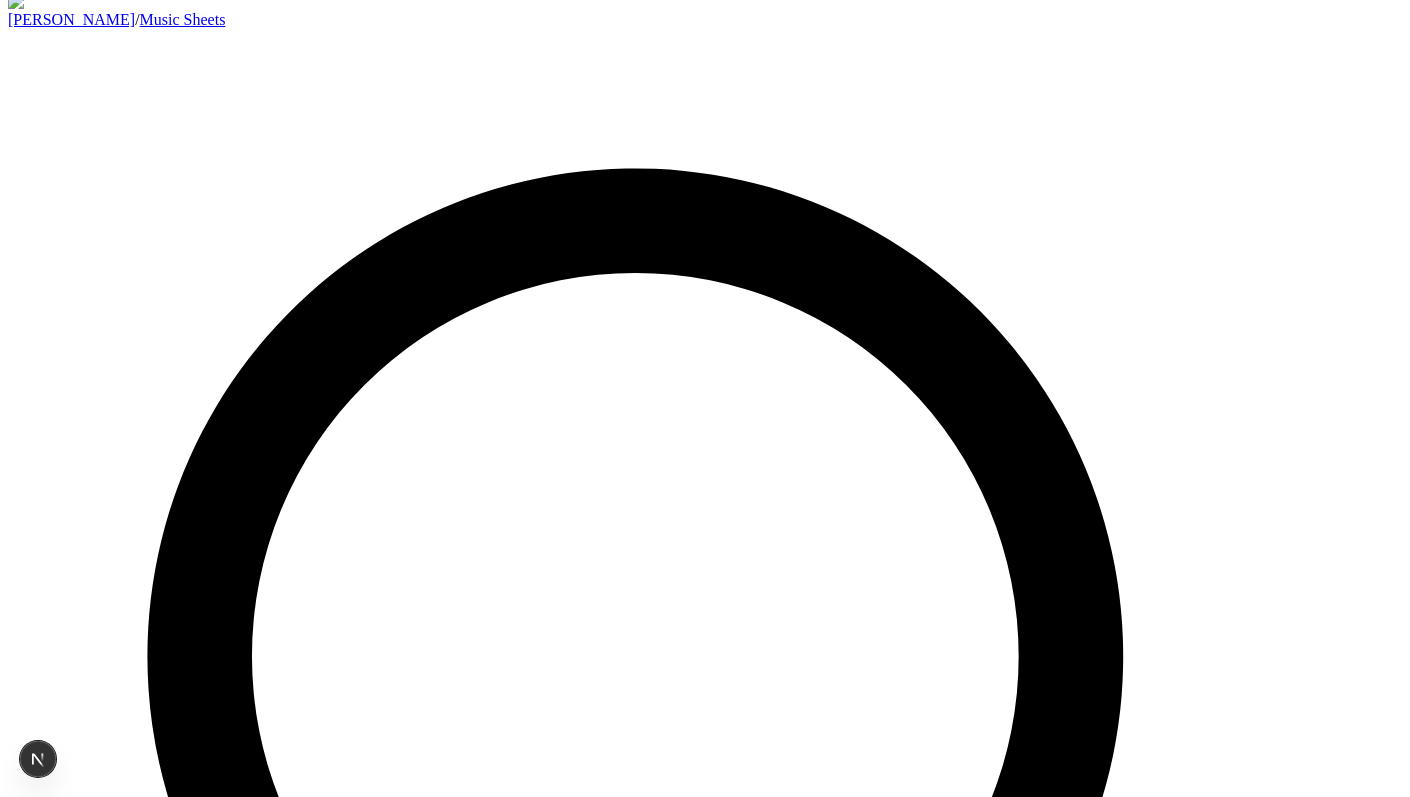 scroll, scrollTop: 15, scrollLeft: 0, axis: vertical 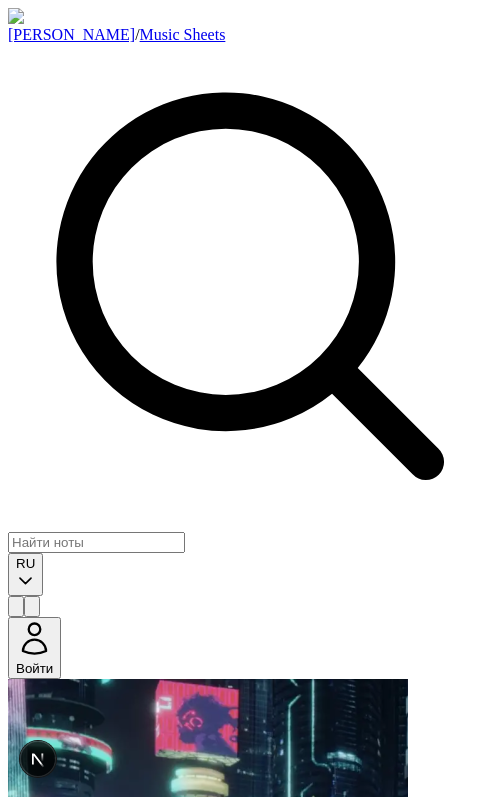 click 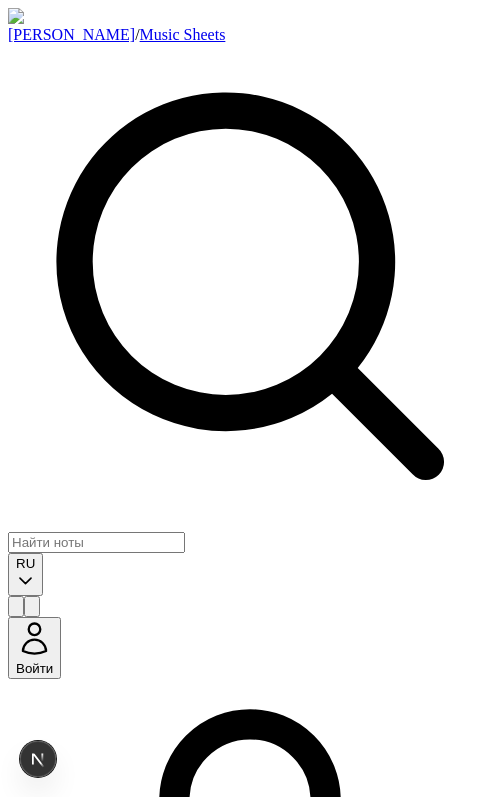 click on "Войти" at bounding box center [34, 1216] 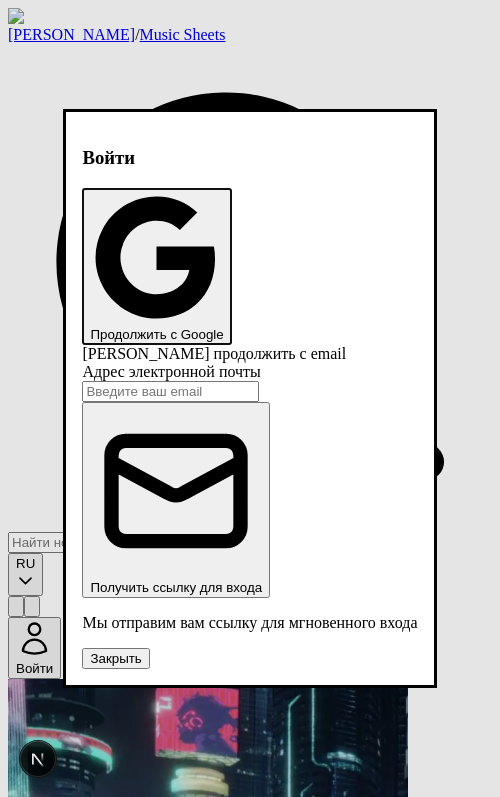 click on "Продолжить с Google" at bounding box center [156, 266] 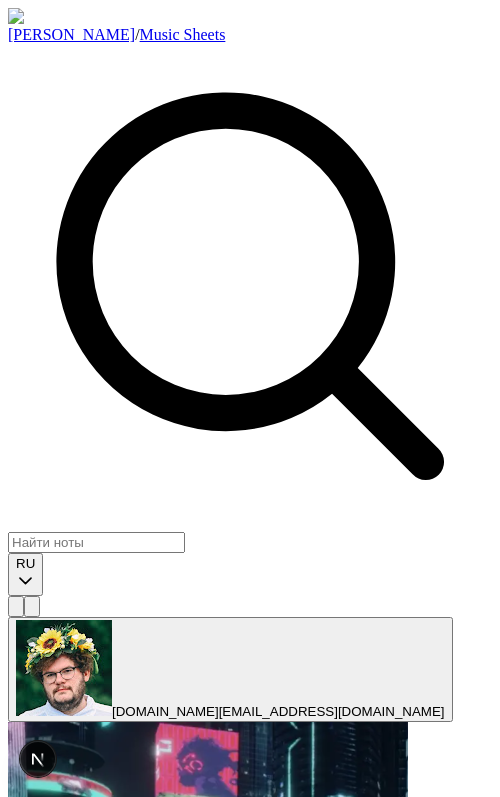 scroll, scrollTop: 0, scrollLeft: 0, axis: both 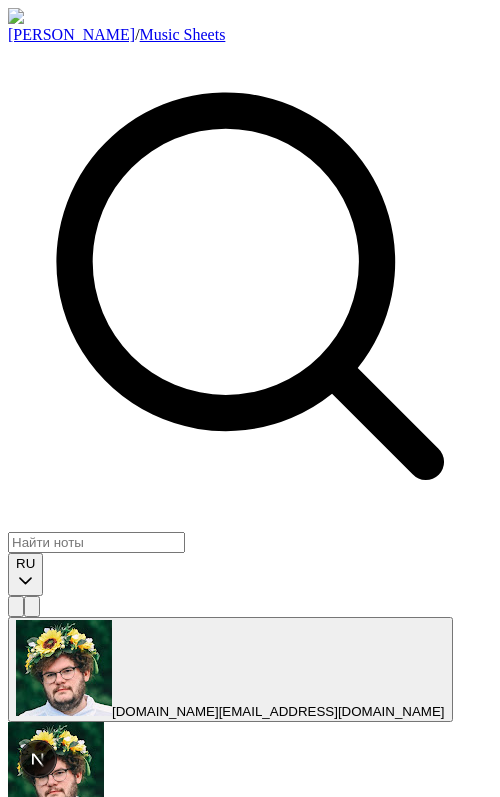 click on "RU" at bounding box center [25, 996] 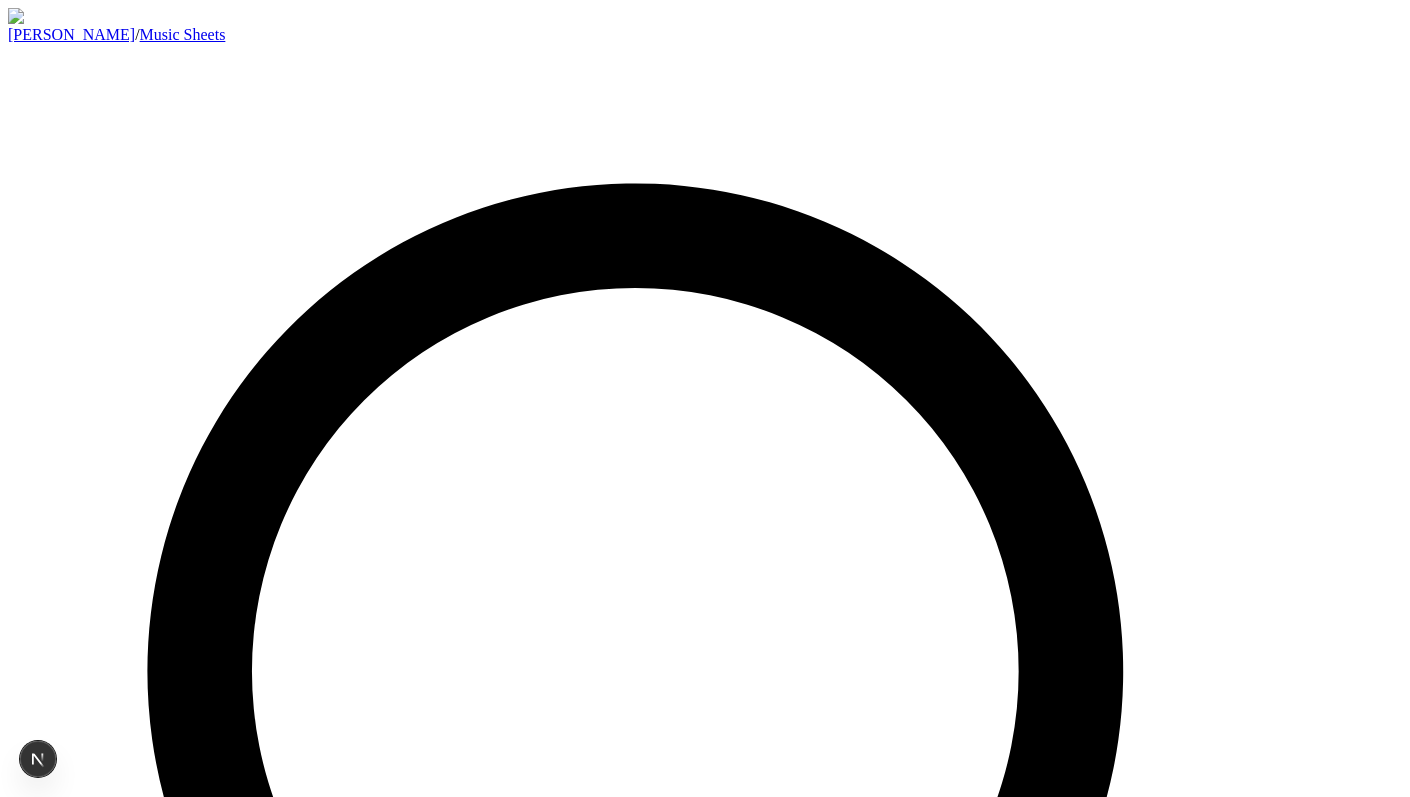 click at bounding box center (705, 1632) 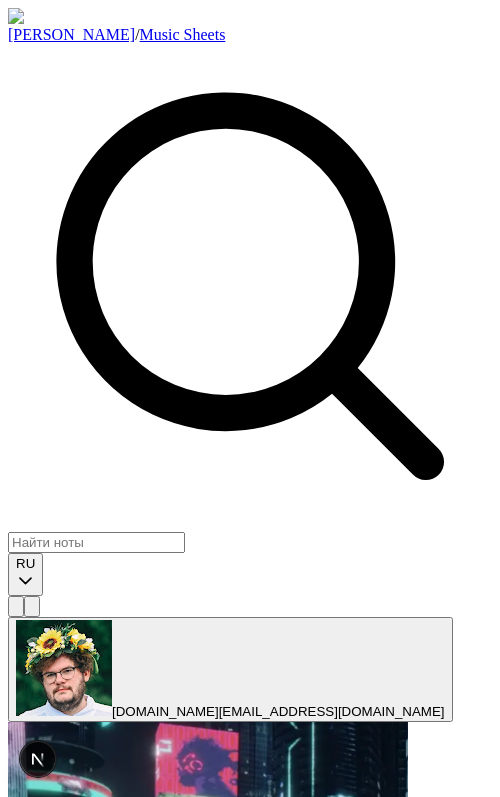 click at bounding box center (32, 606) 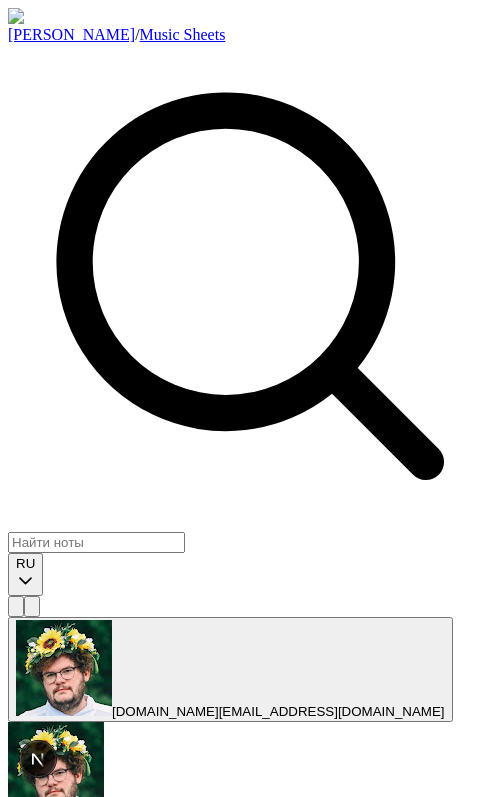 click 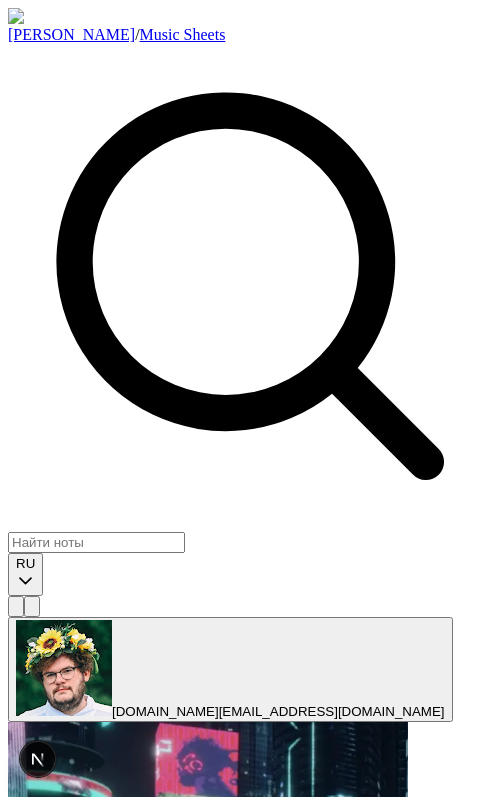 scroll, scrollTop: 0, scrollLeft: 0, axis: both 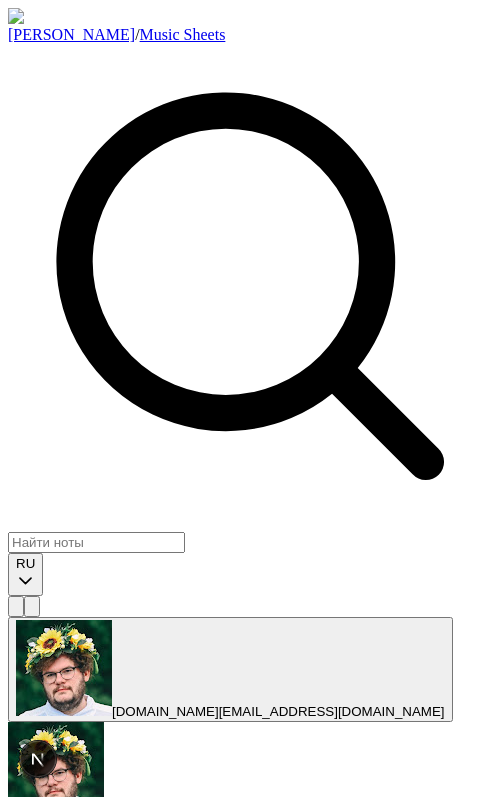 click 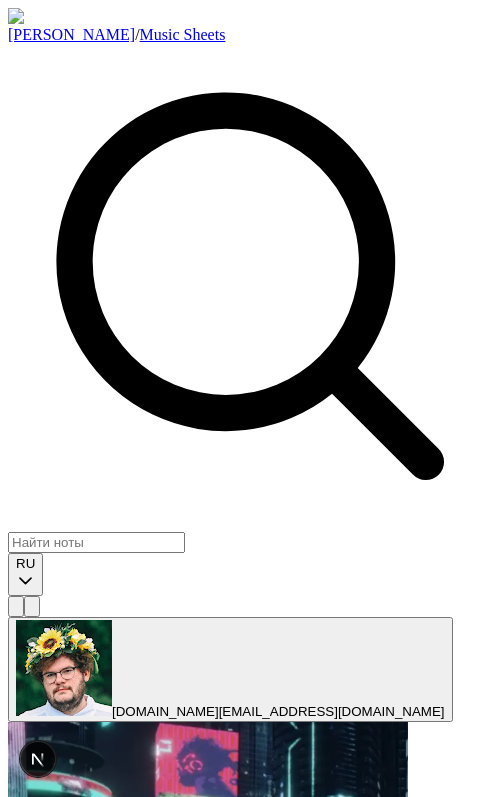scroll, scrollTop: 0, scrollLeft: 0, axis: both 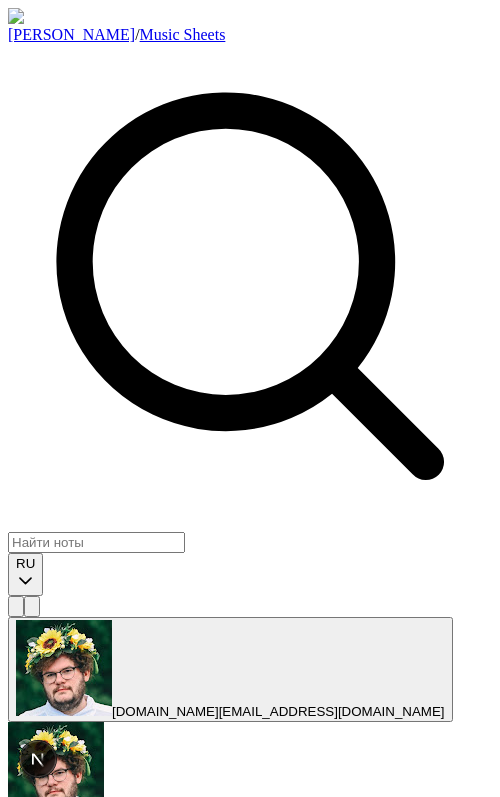click on "RU" at bounding box center (25, 985) 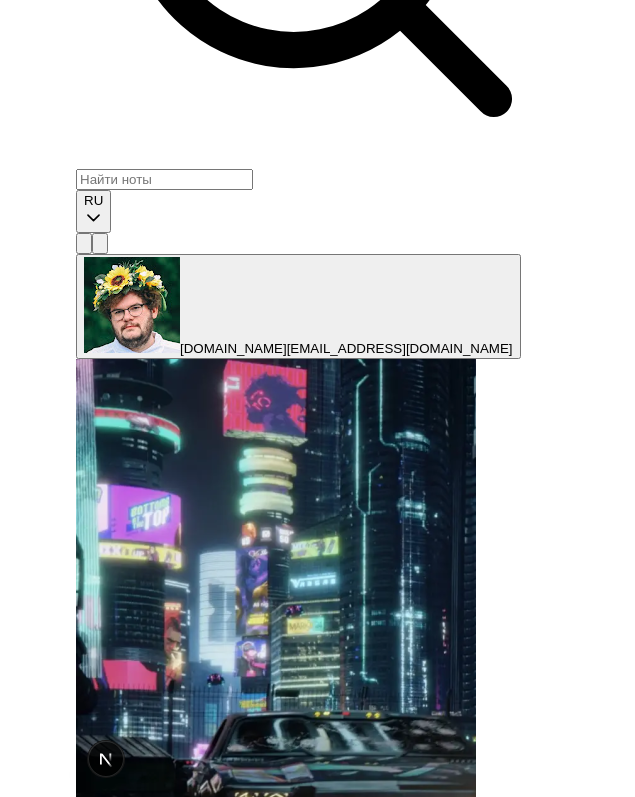 scroll, scrollTop: 0, scrollLeft: 0, axis: both 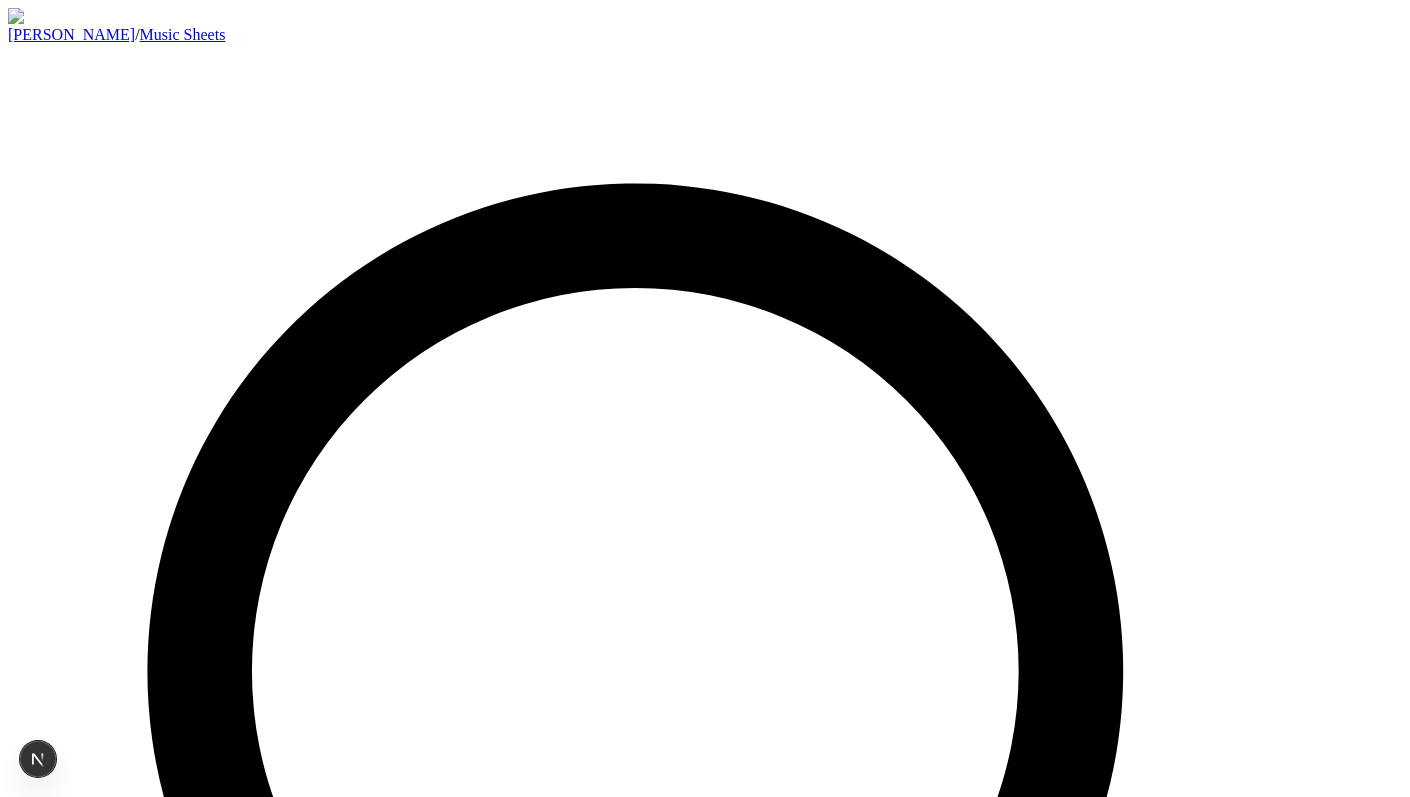click on "RU" at bounding box center (25, 1473) 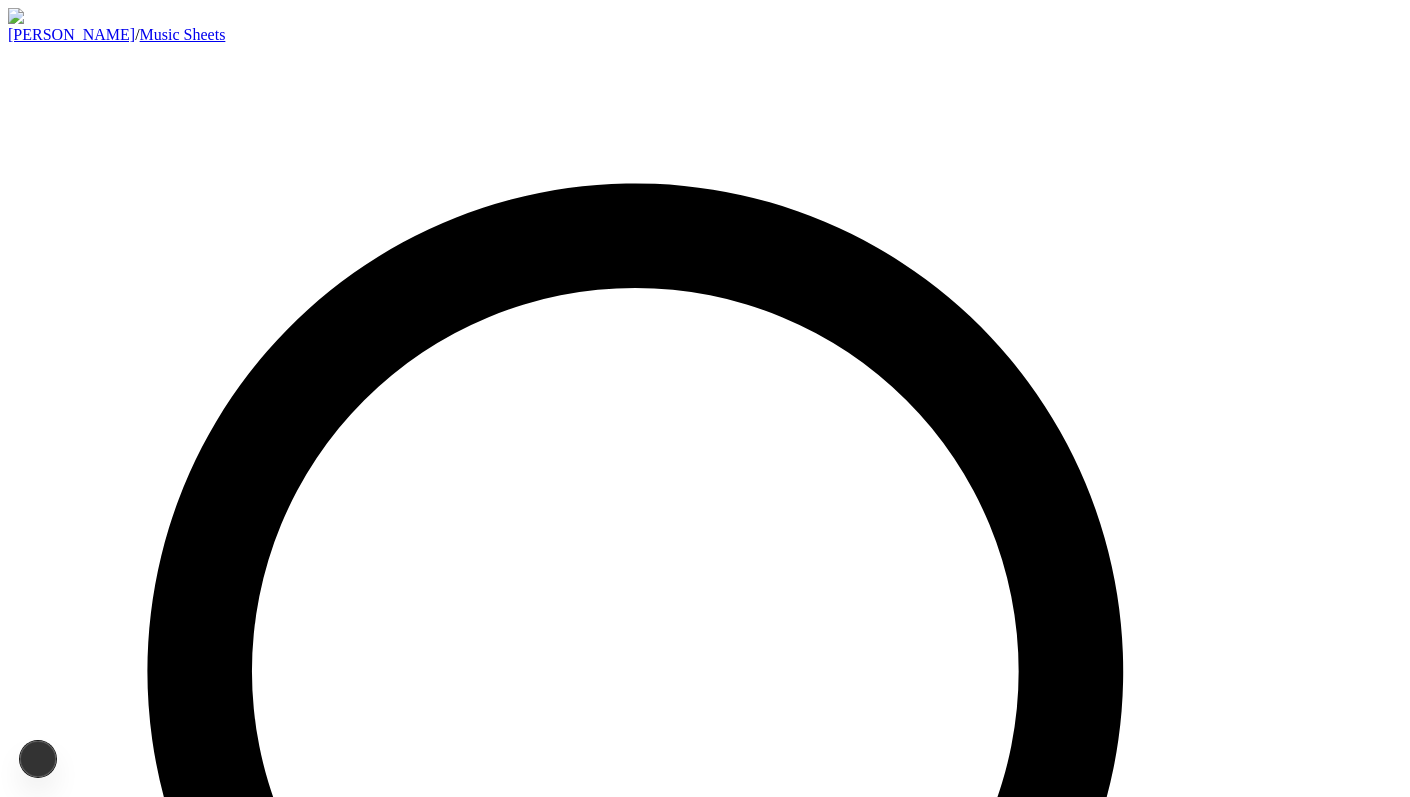 type 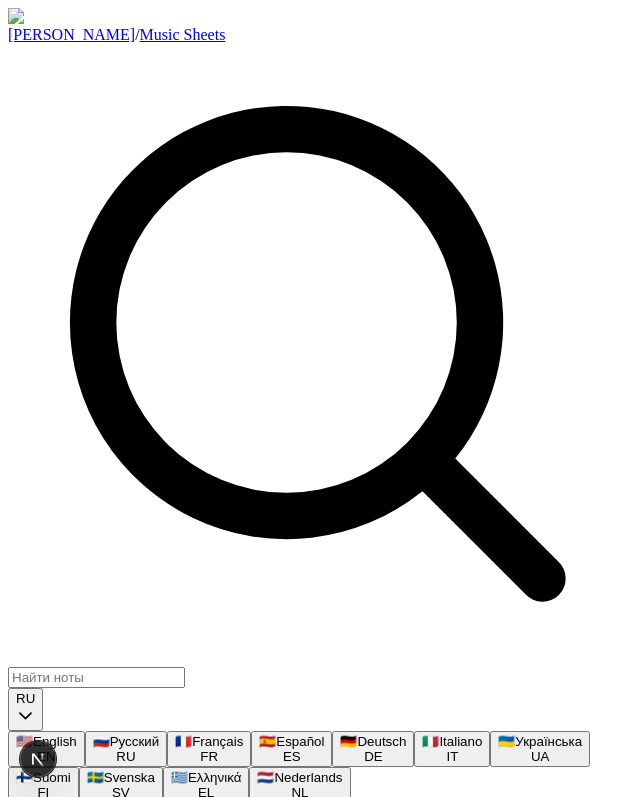 click at bounding box center (32, 813) 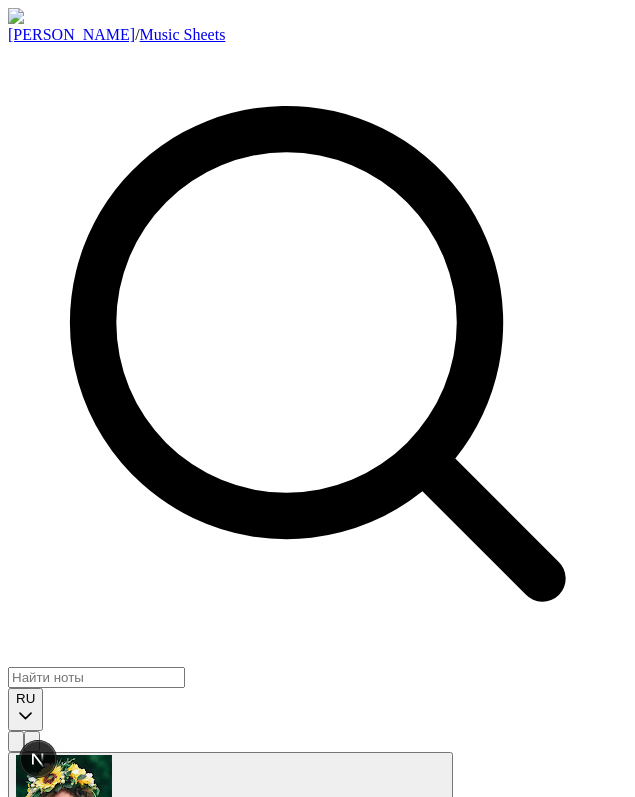 click on "Русский" at bounding box center (57, 1120) 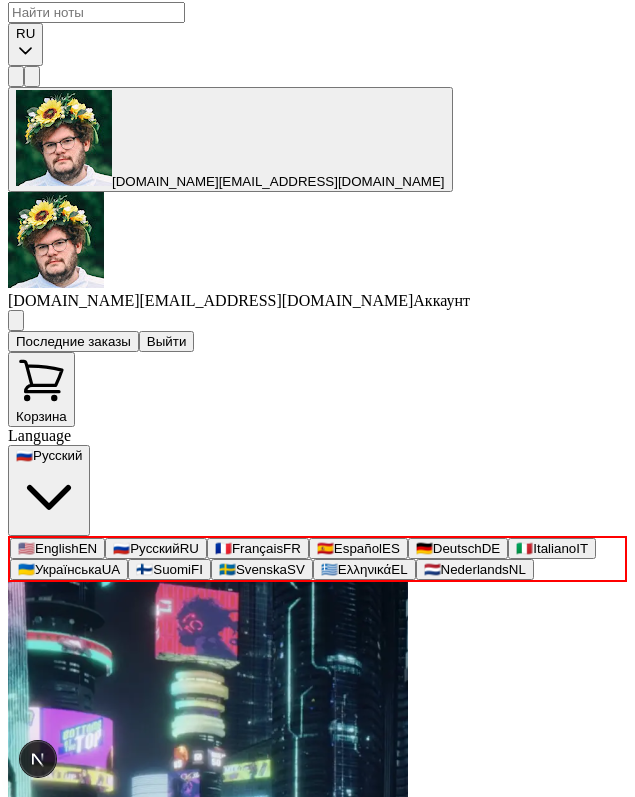 scroll, scrollTop: 675, scrollLeft: 0, axis: vertical 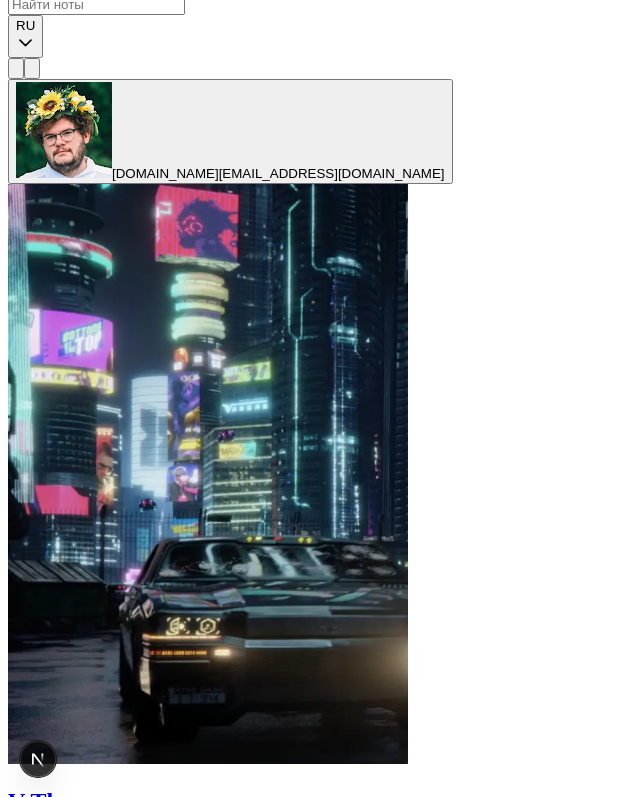 click at bounding box center [32, 68] 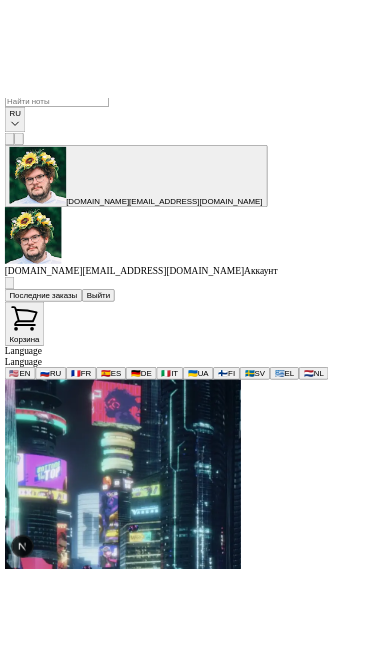 scroll, scrollTop: 788, scrollLeft: 0, axis: vertical 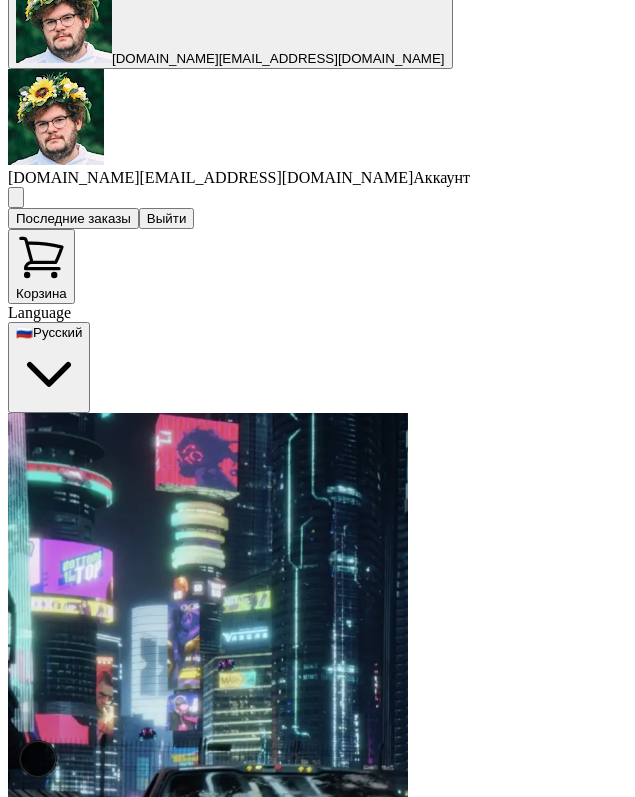 click on "Language 🇷🇺 Русский" at bounding box center [317, 358] 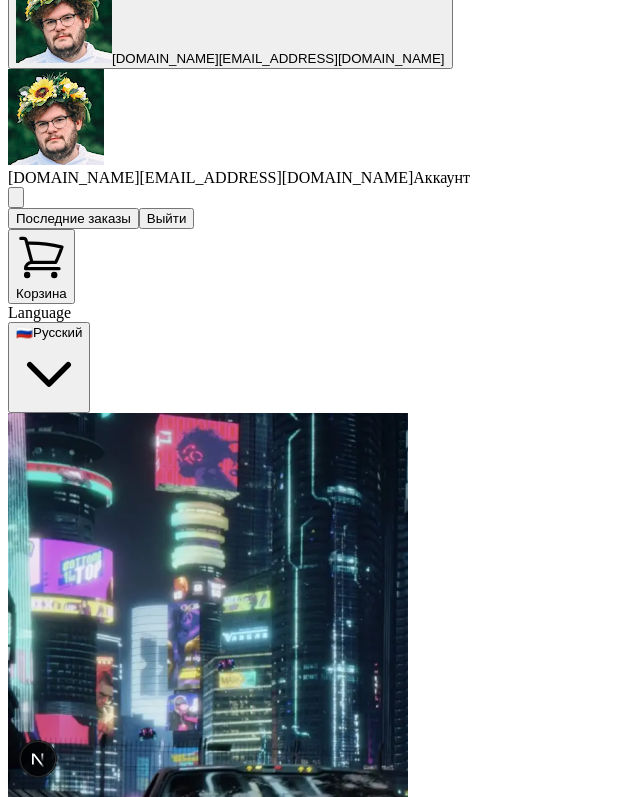 click on "Русский" at bounding box center (57, 332) 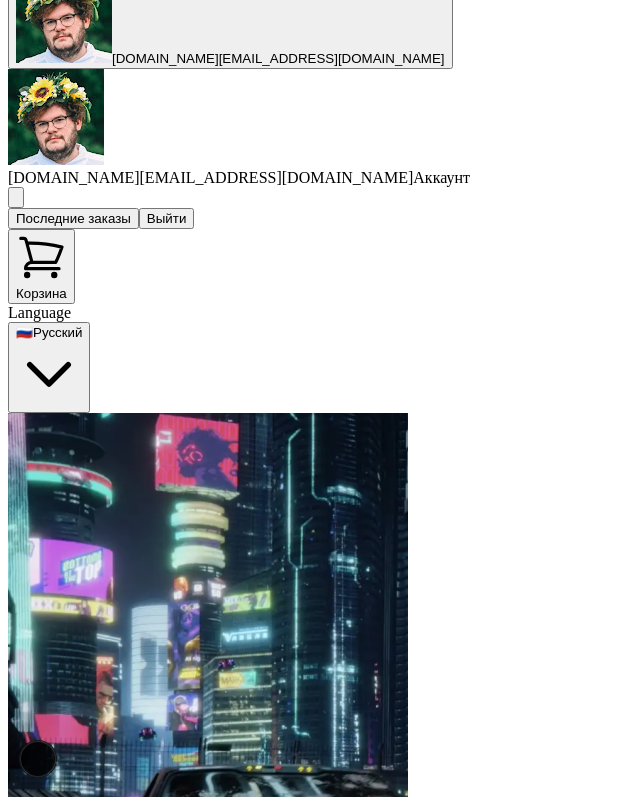 click on "Language 🇷🇺 Русский" at bounding box center [317, 358] 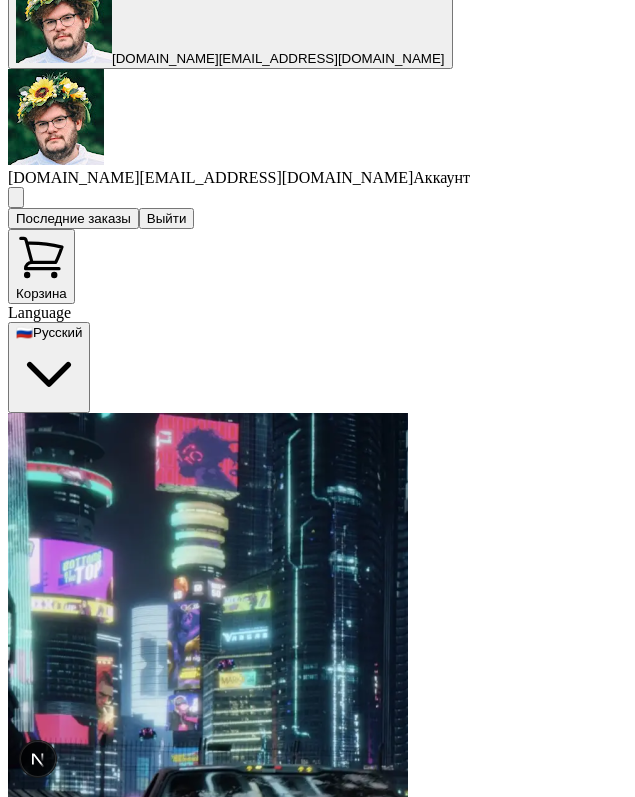 click on "🇷🇺 Русский" at bounding box center (49, 332) 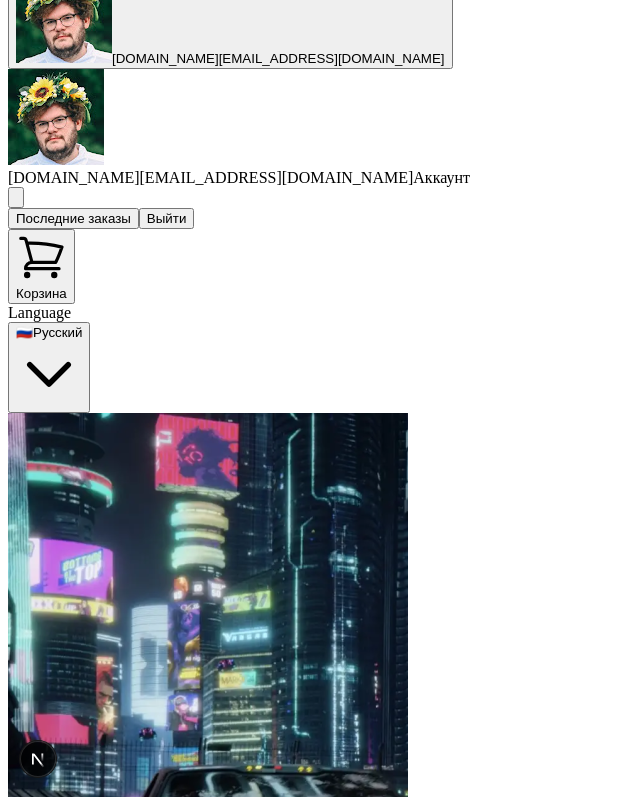 click on "Русский" at bounding box center [57, 332] 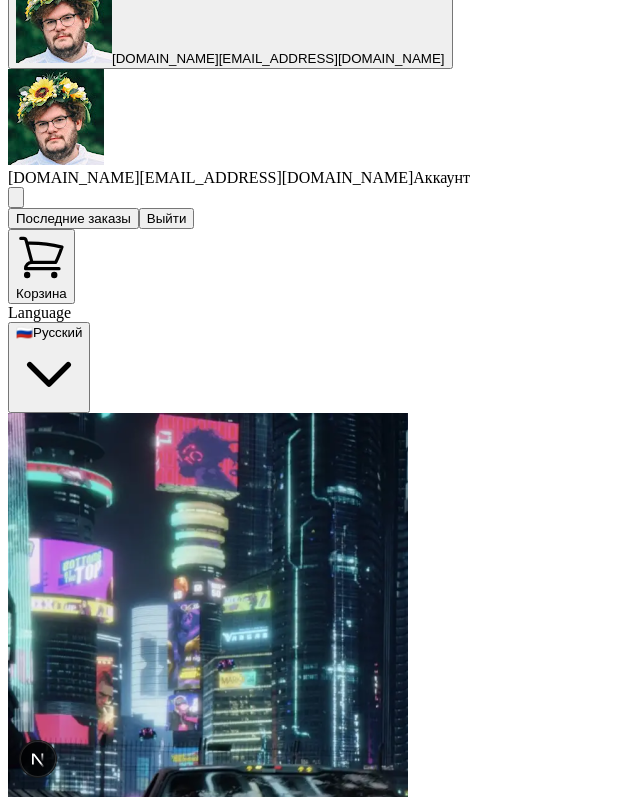 click on "Русский" at bounding box center (57, 332) 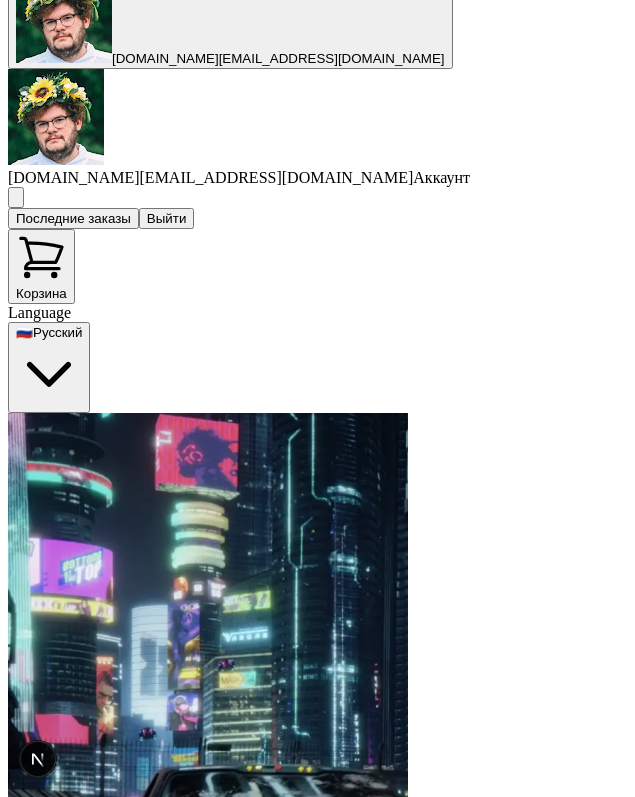 click on "🇷🇺 Русский" at bounding box center [49, 367] 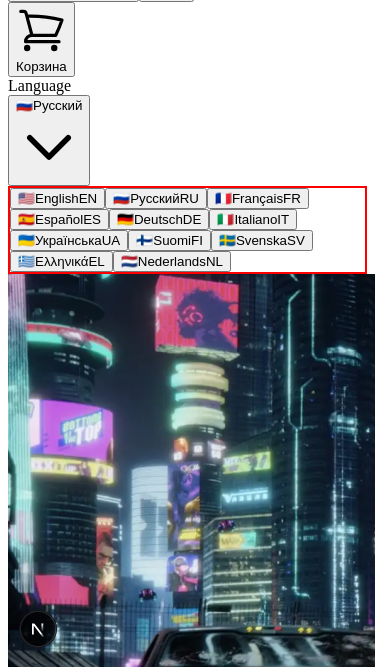 click on "Nederlands" at bounding box center [172, 261] 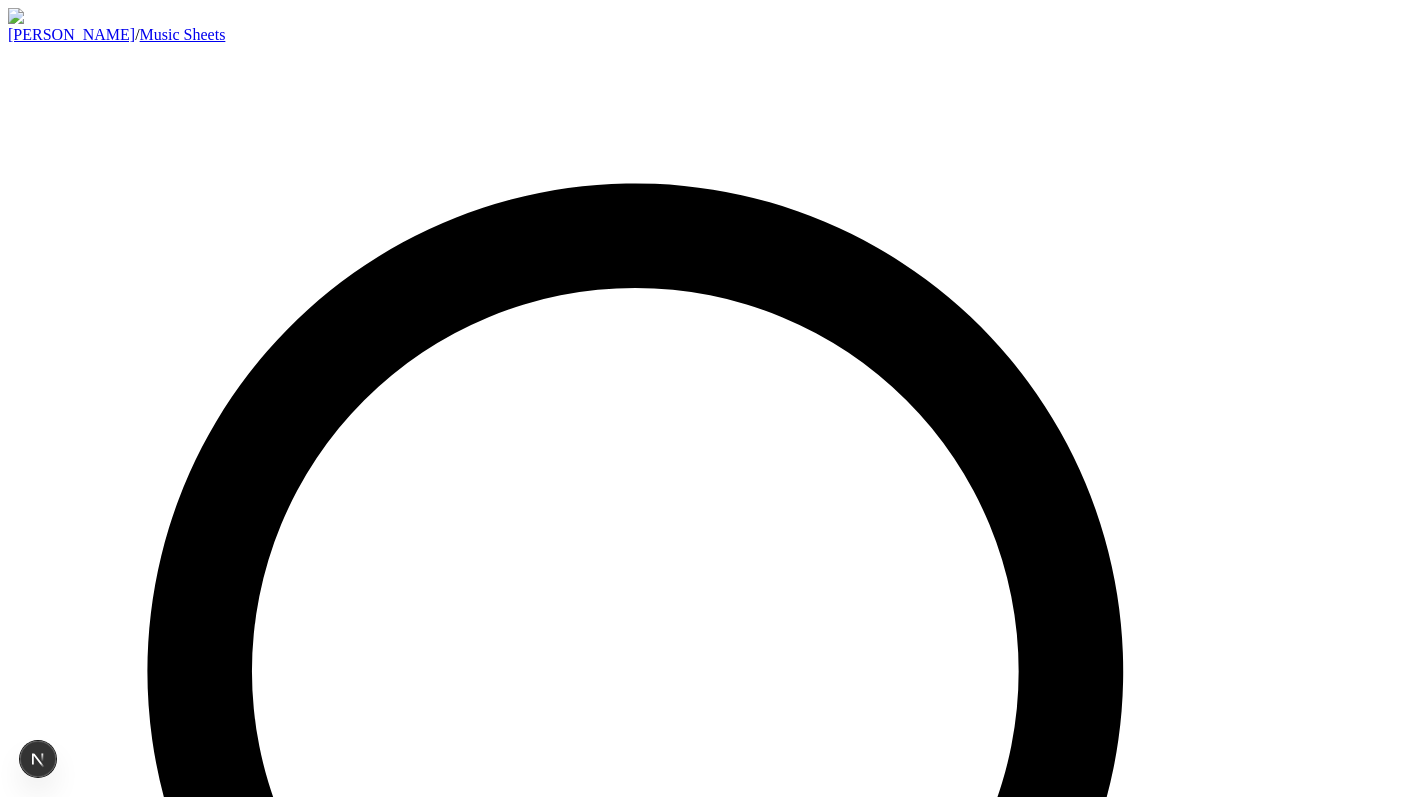 scroll, scrollTop: 177, scrollLeft: 0, axis: vertical 